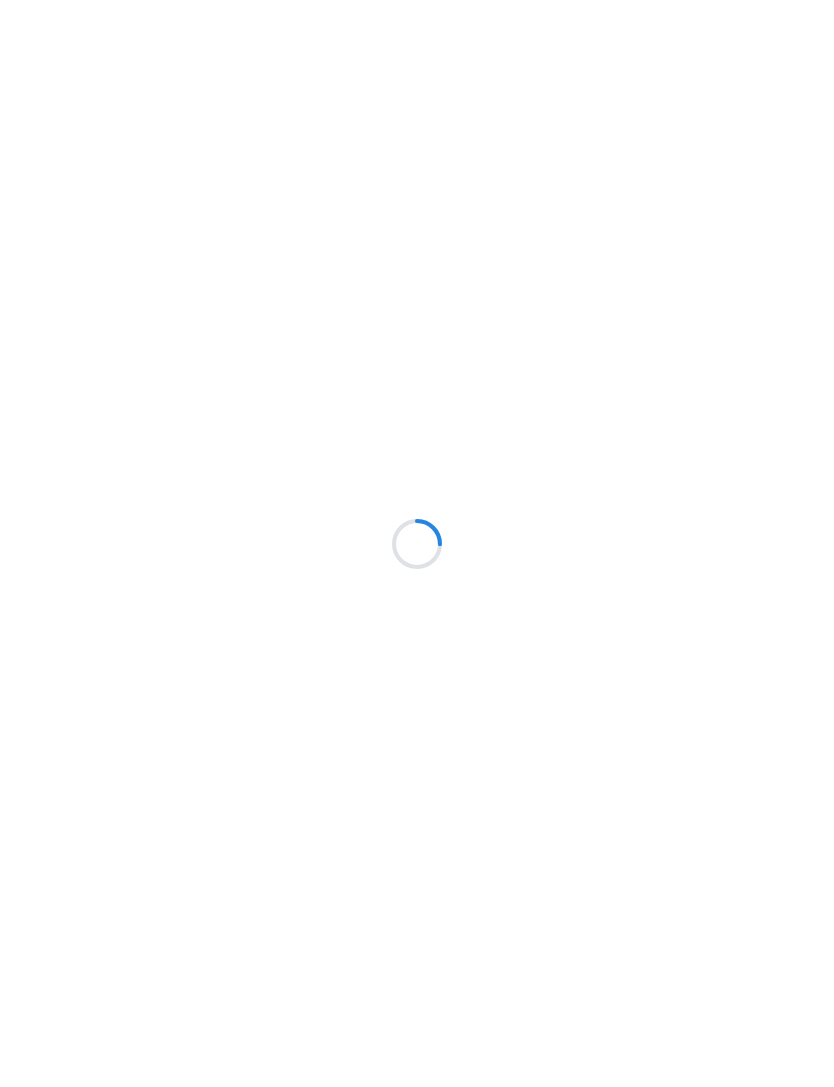 scroll, scrollTop: 0, scrollLeft: 0, axis: both 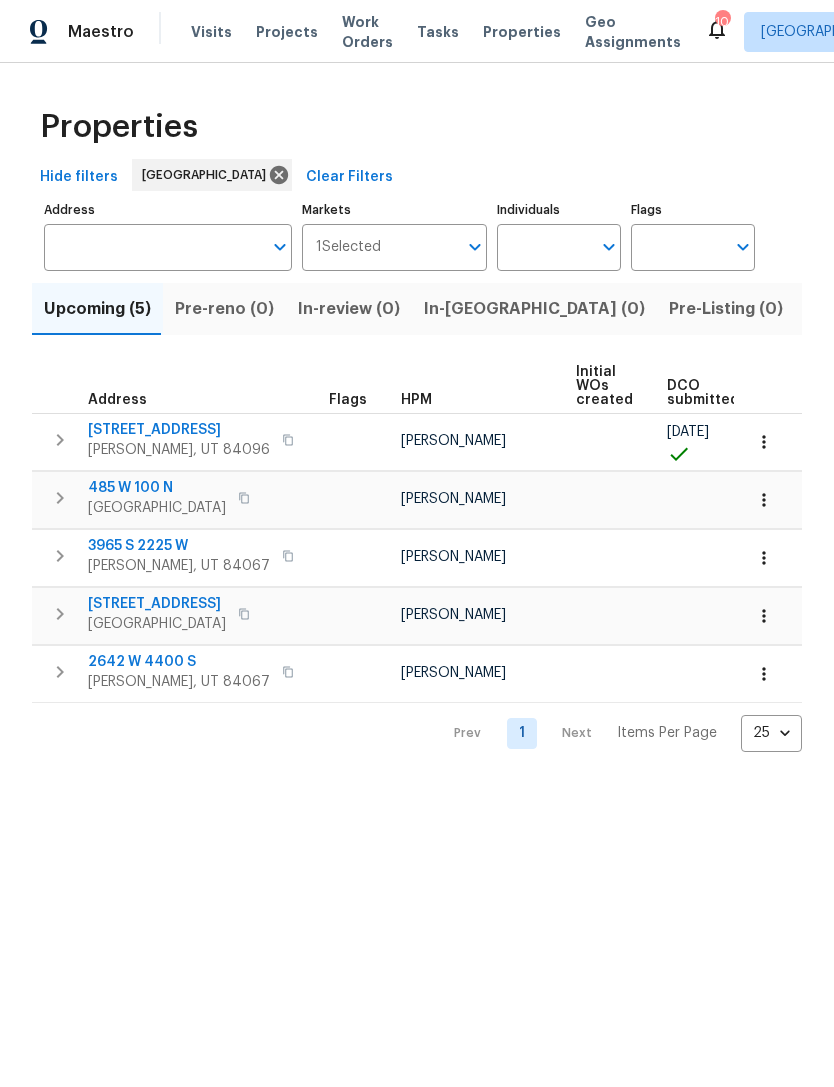 click on "Address" at bounding box center [153, 247] 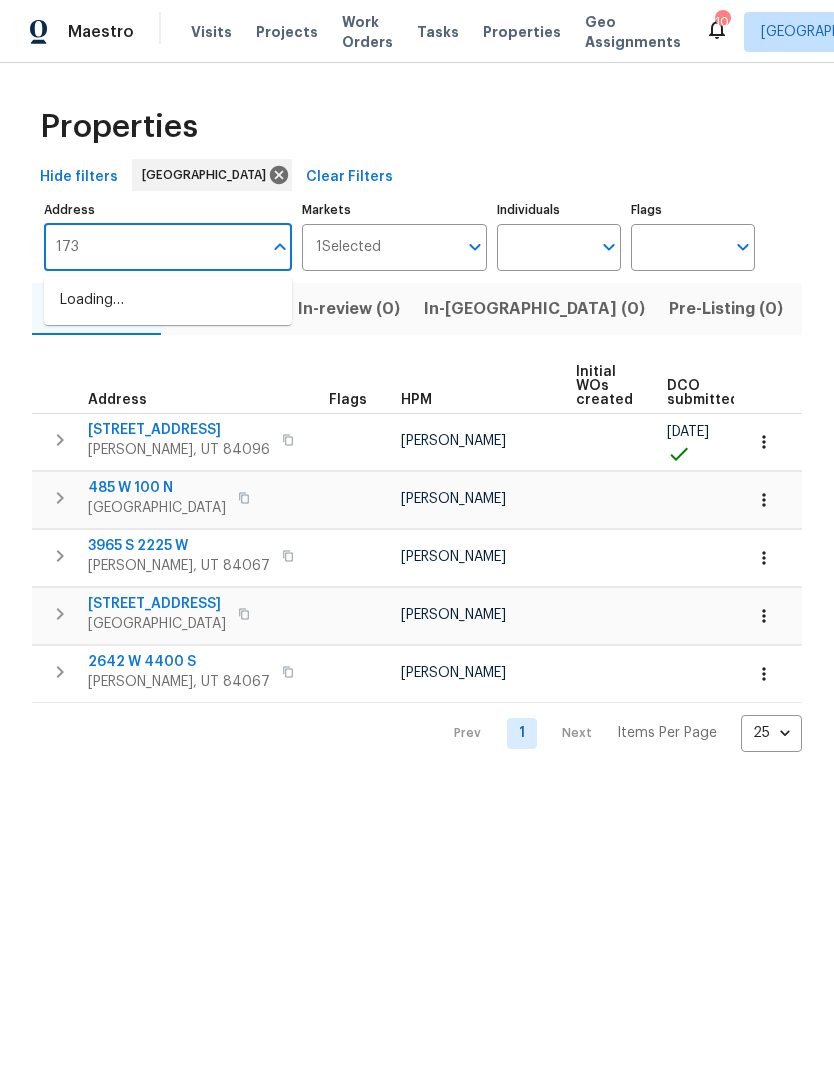 type on "1735" 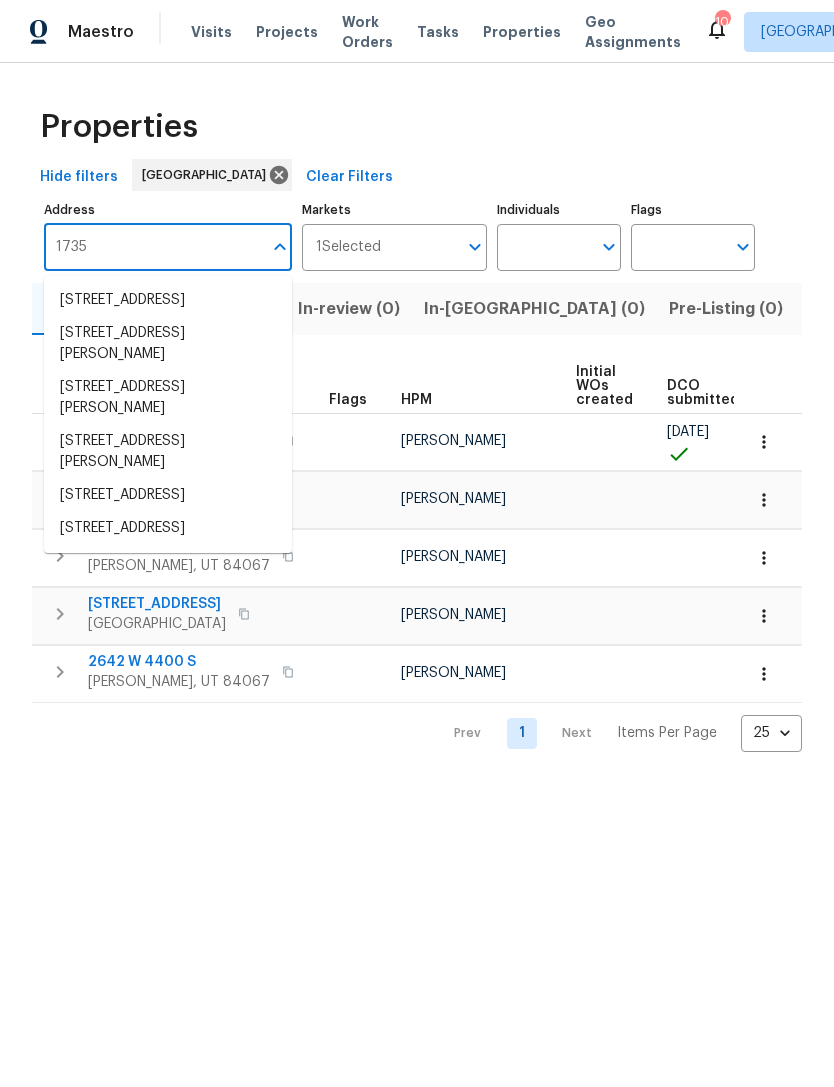 click on "1735 E Julho St Sandy UT 84093" at bounding box center [168, 300] 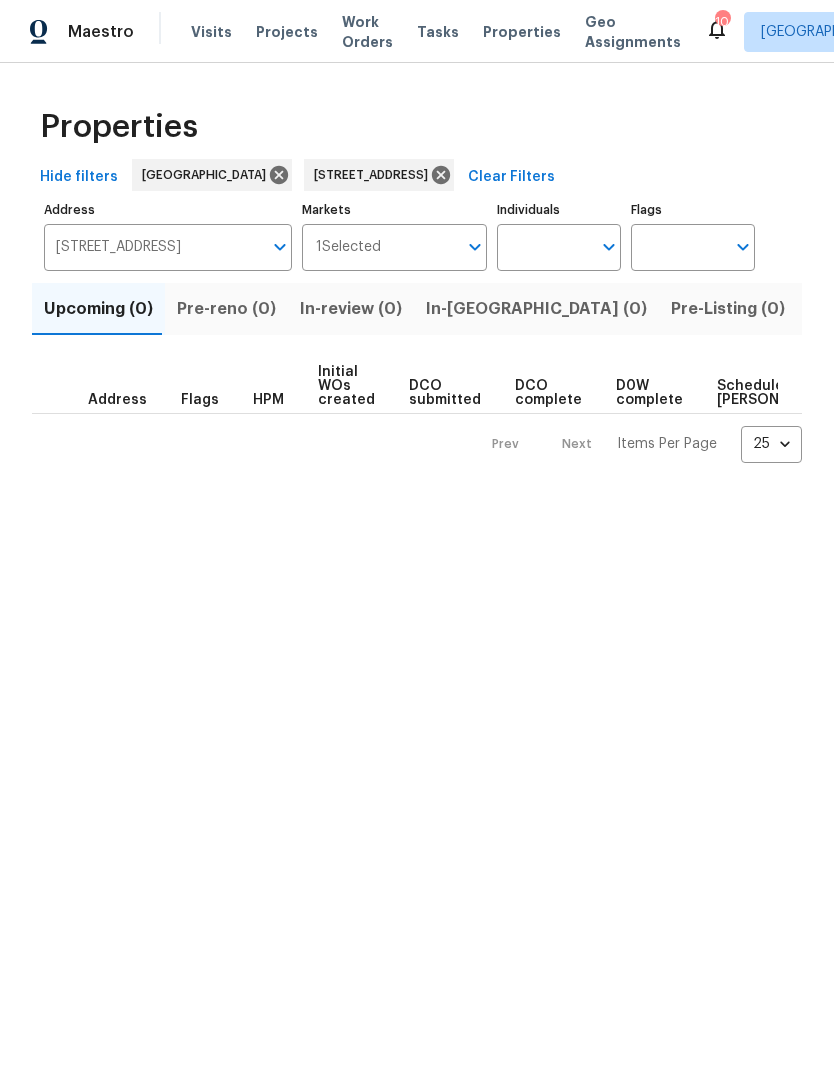 click on "Listed (1)" at bounding box center (845, 309) 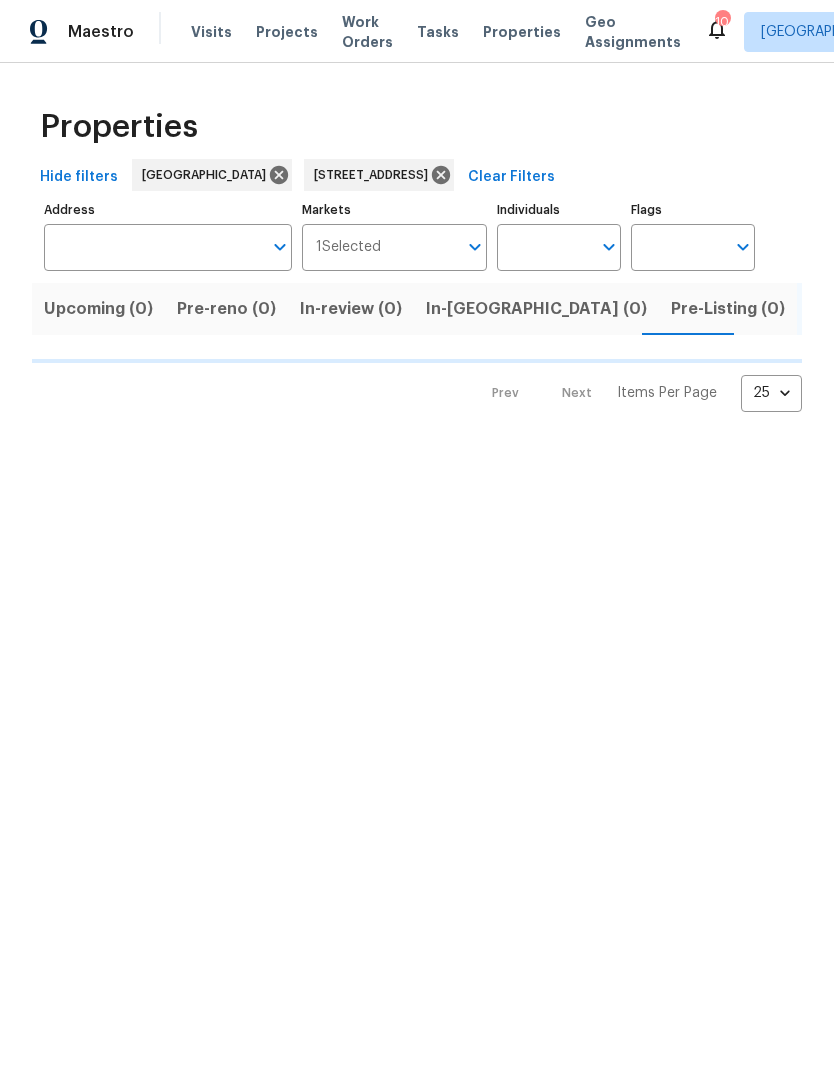 type on "1735 E Julho St Sandy UT 84093" 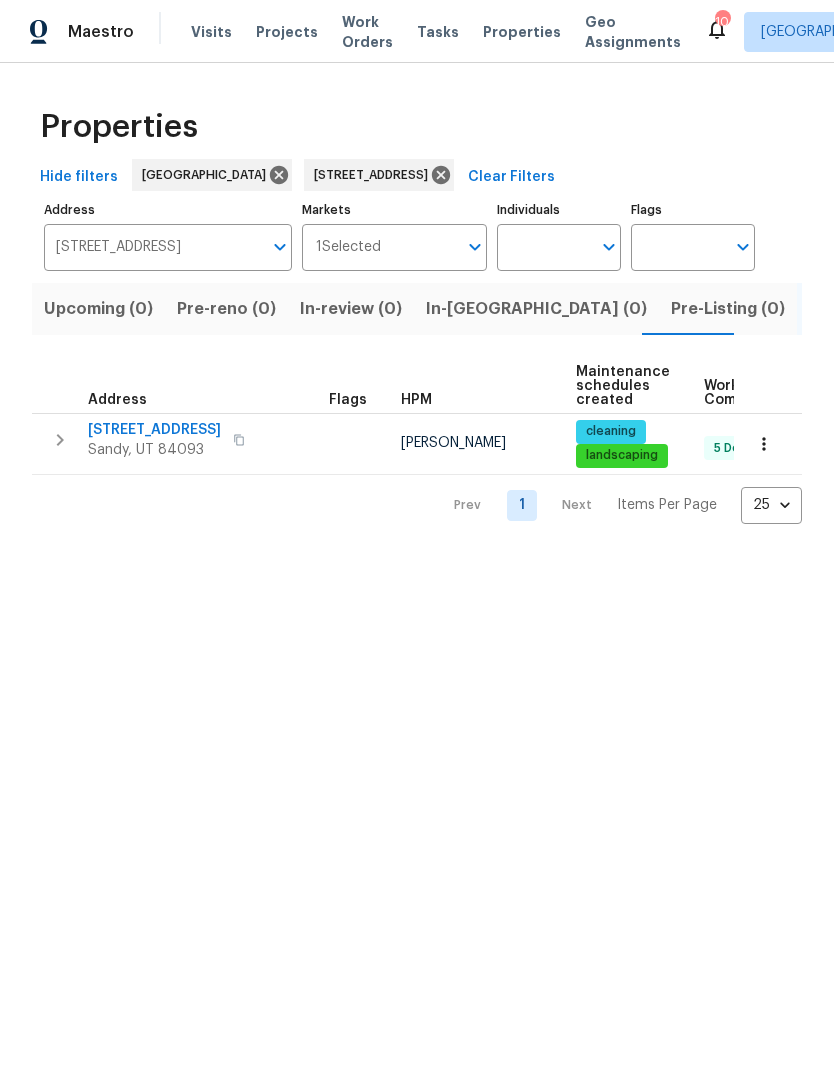 click on "1735 E Julho St" at bounding box center [154, 430] 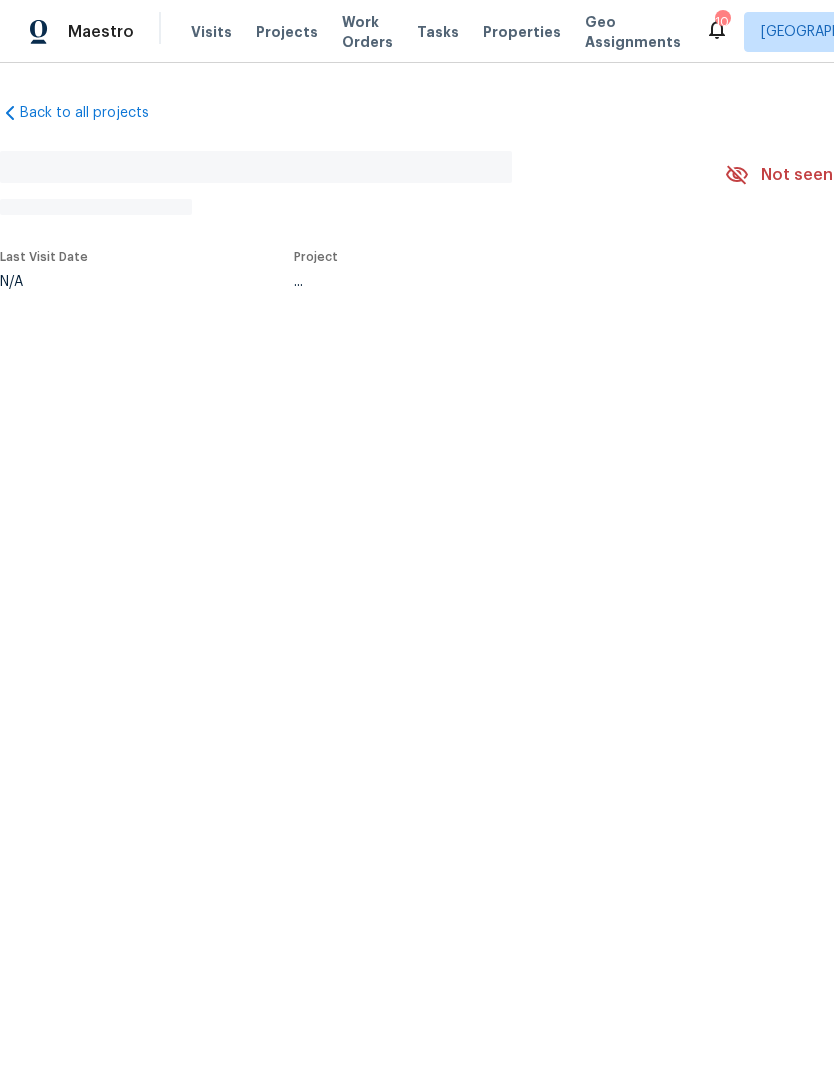 scroll, scrollTop: 0, scrollLeft: 0, axis: both 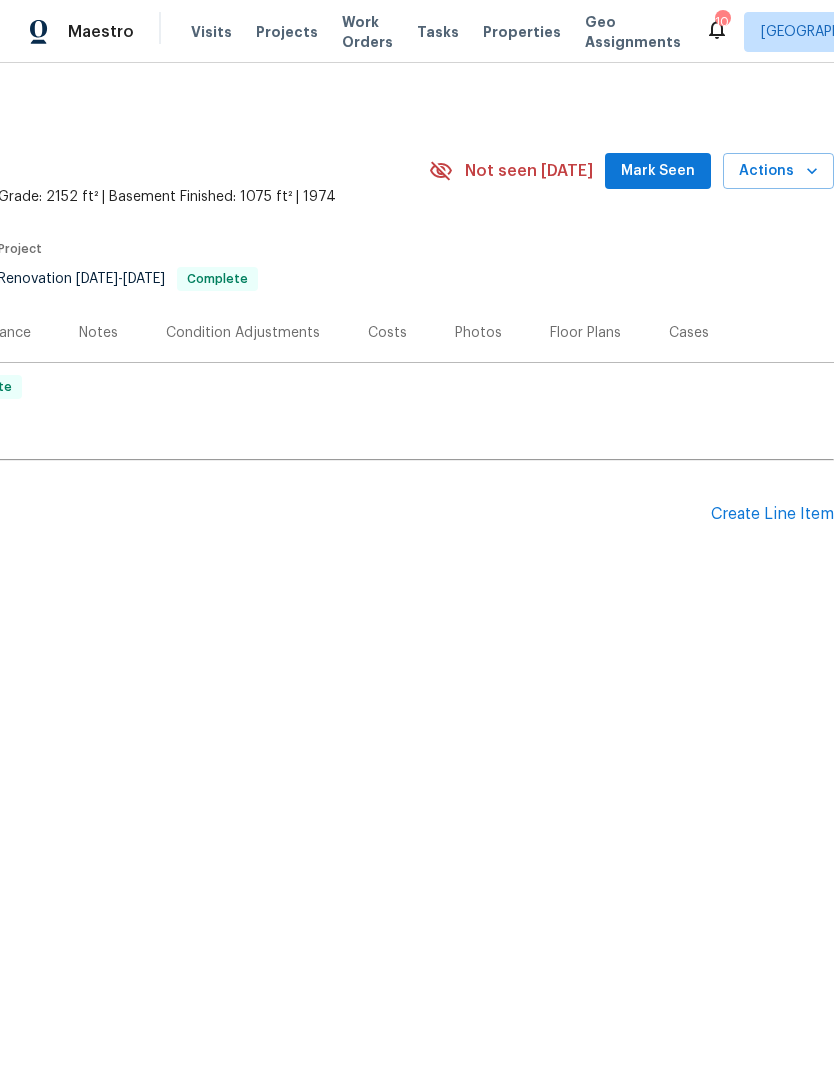 click on "Create Line Item" at bounding box center (772, 514) 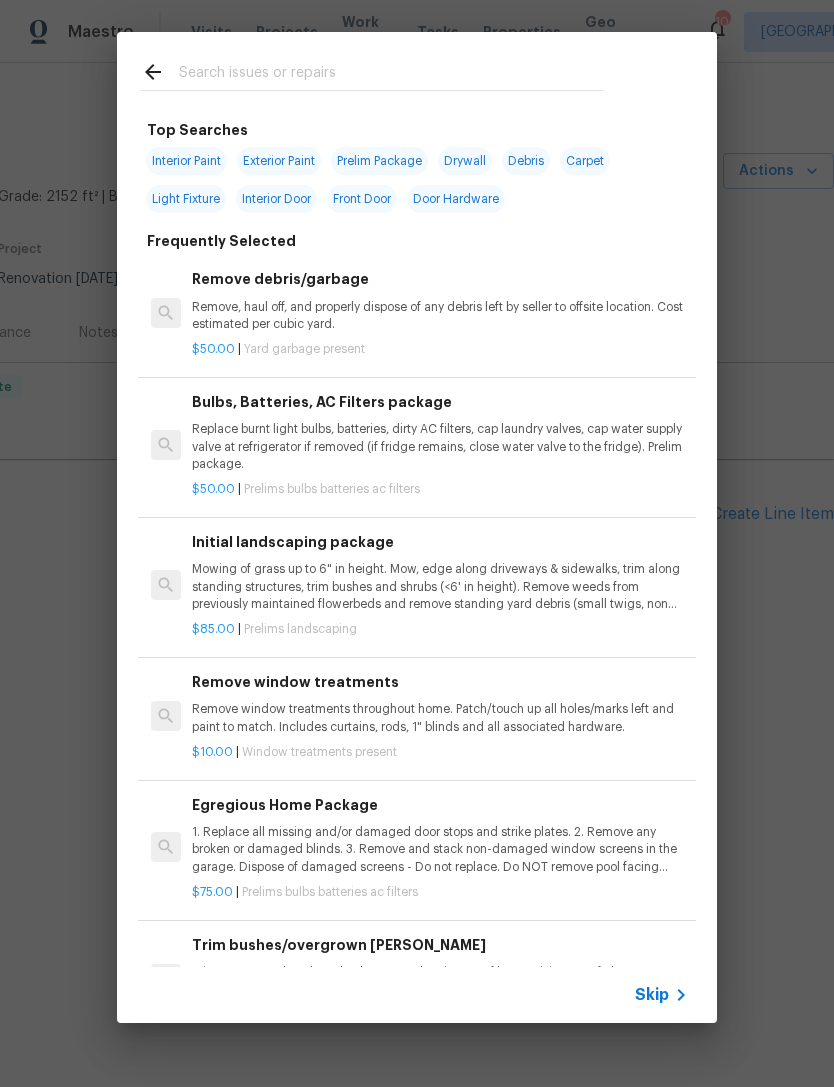 click on "Skip" at bounding box center [652, 995] 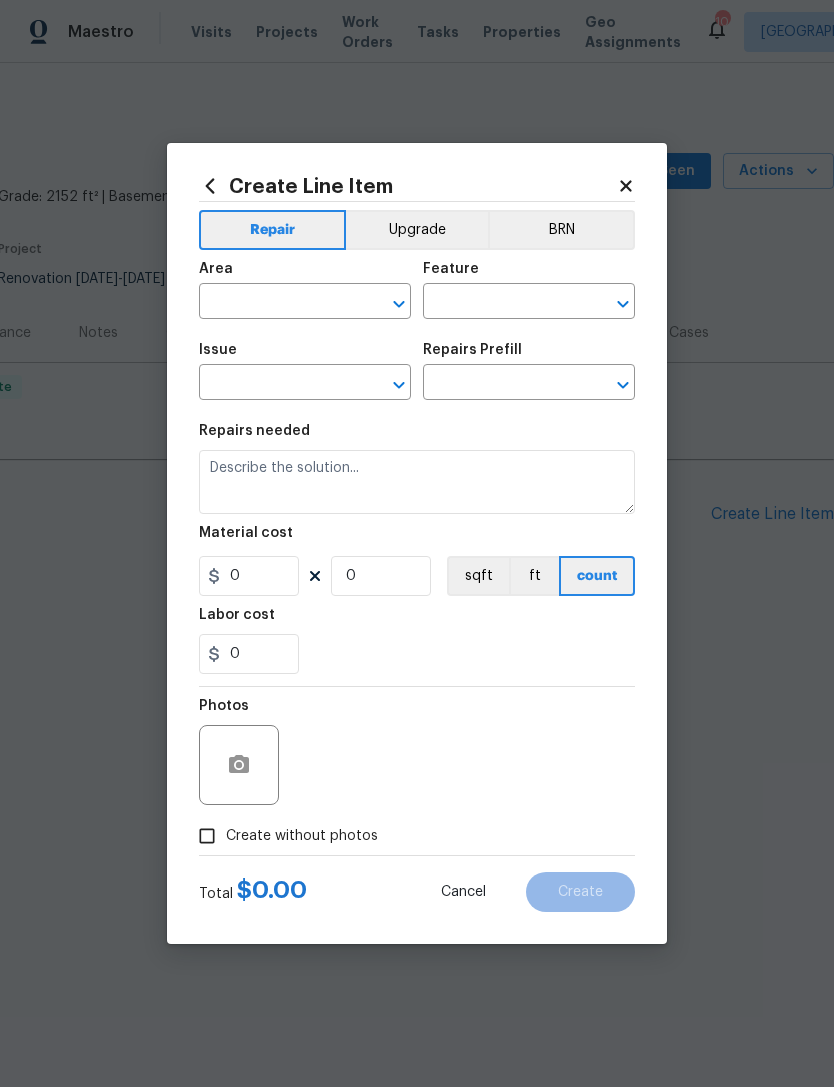 click at bounding box center [277, 303] 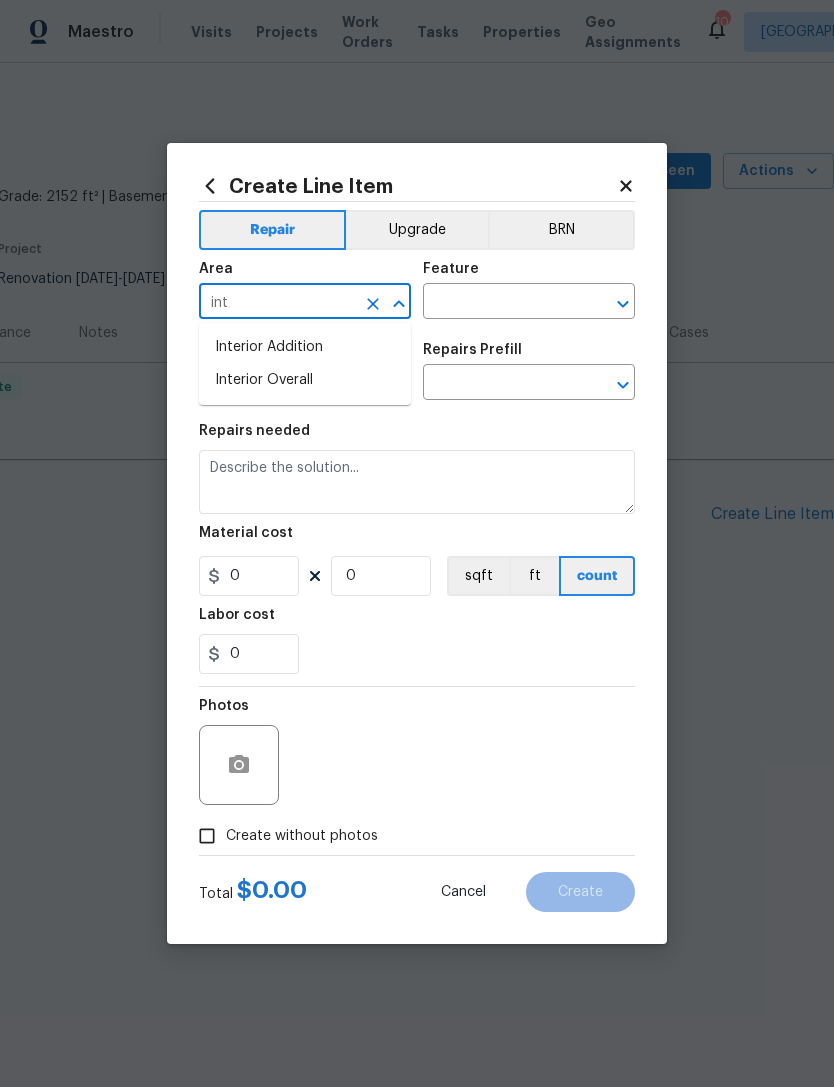 click on "Interior Overall" at bounding box center (305, 380) 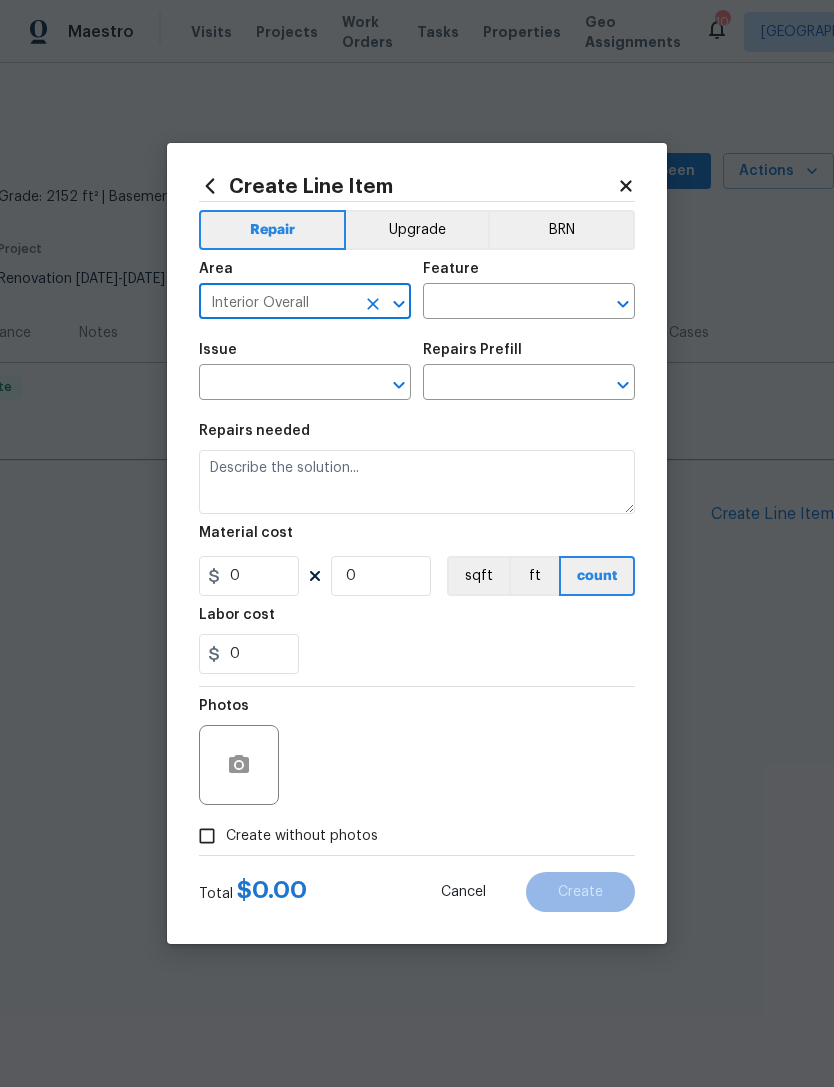 click at bounding box center (501, 303) 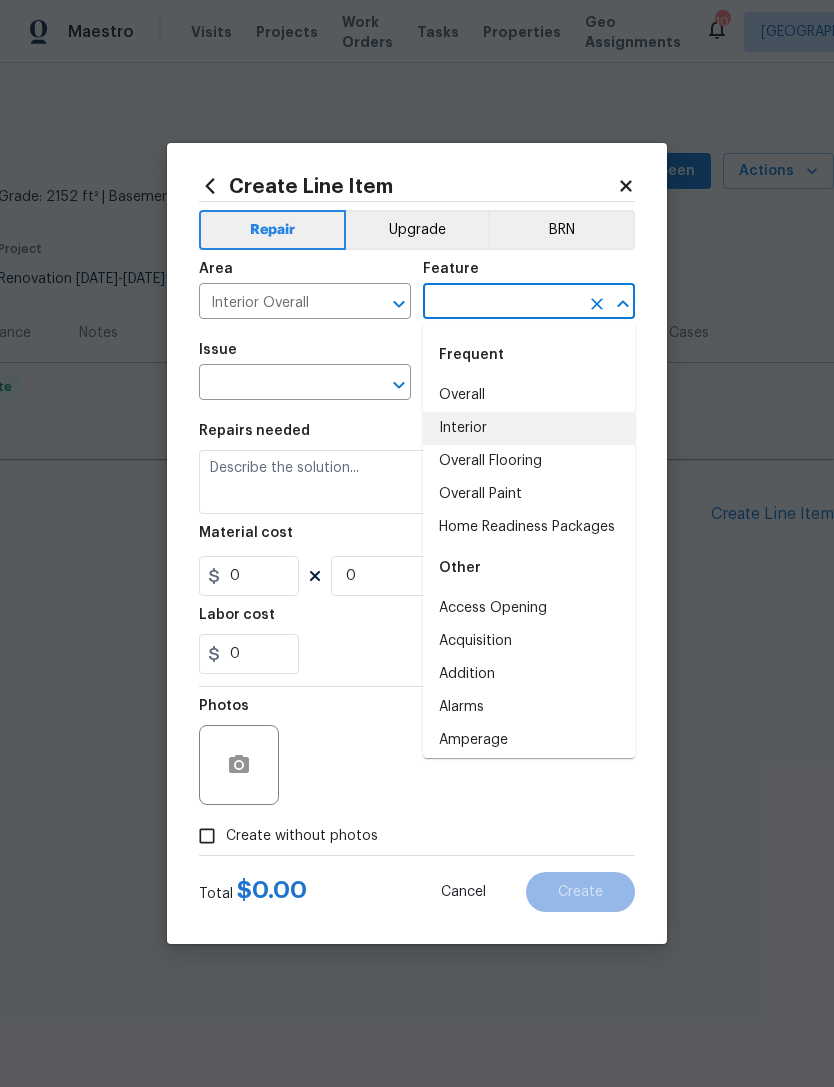 click on "Interior" at bounding box center [529, 428] 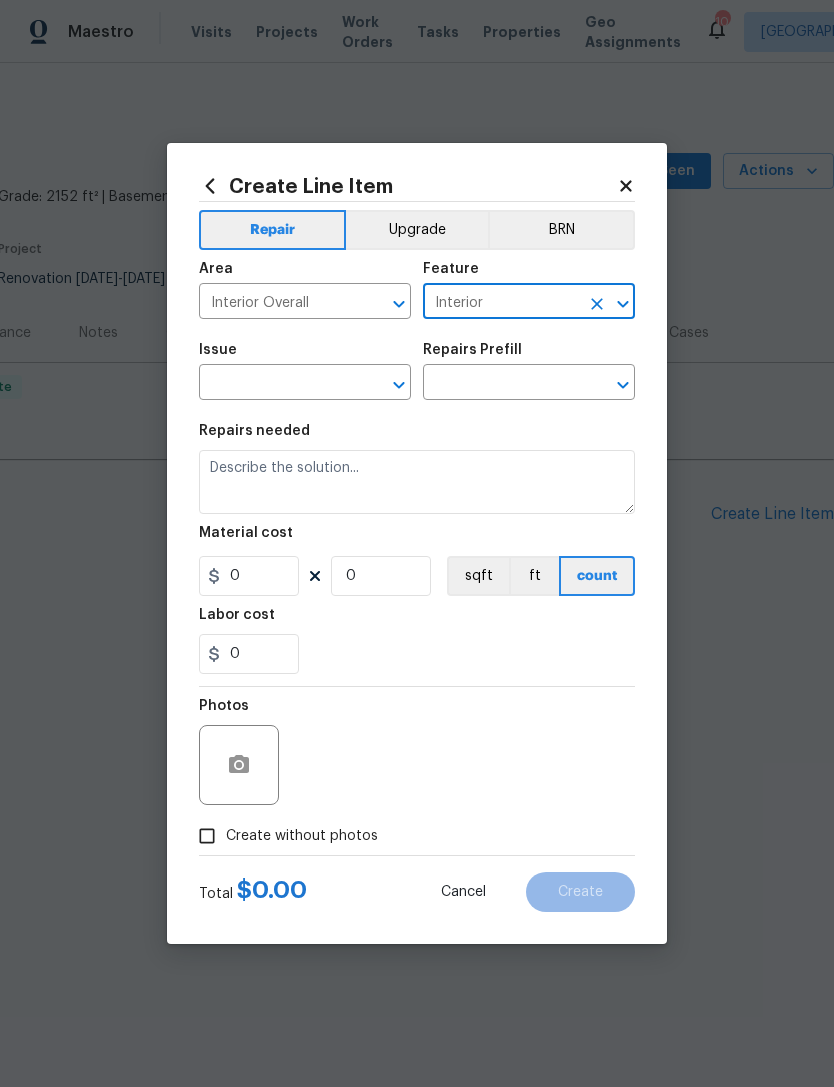 click at bounding box center [277, 384] 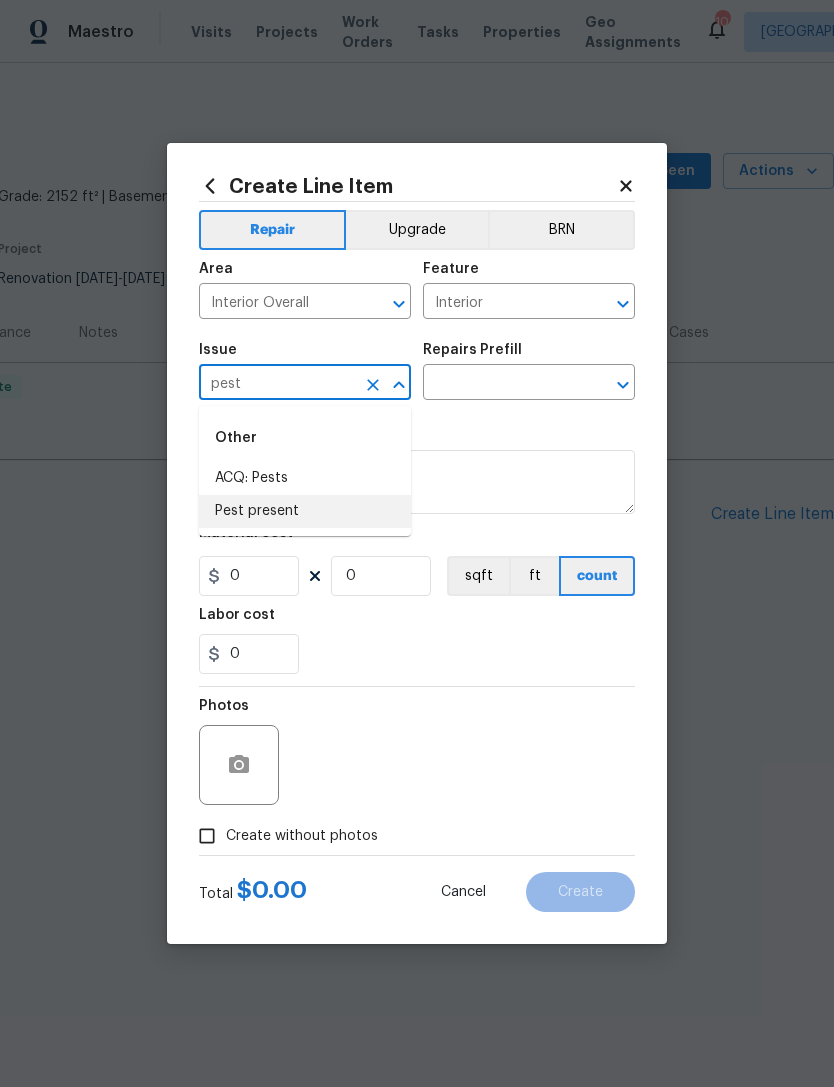 click on "Pest present" at bounding box center (305, 511) 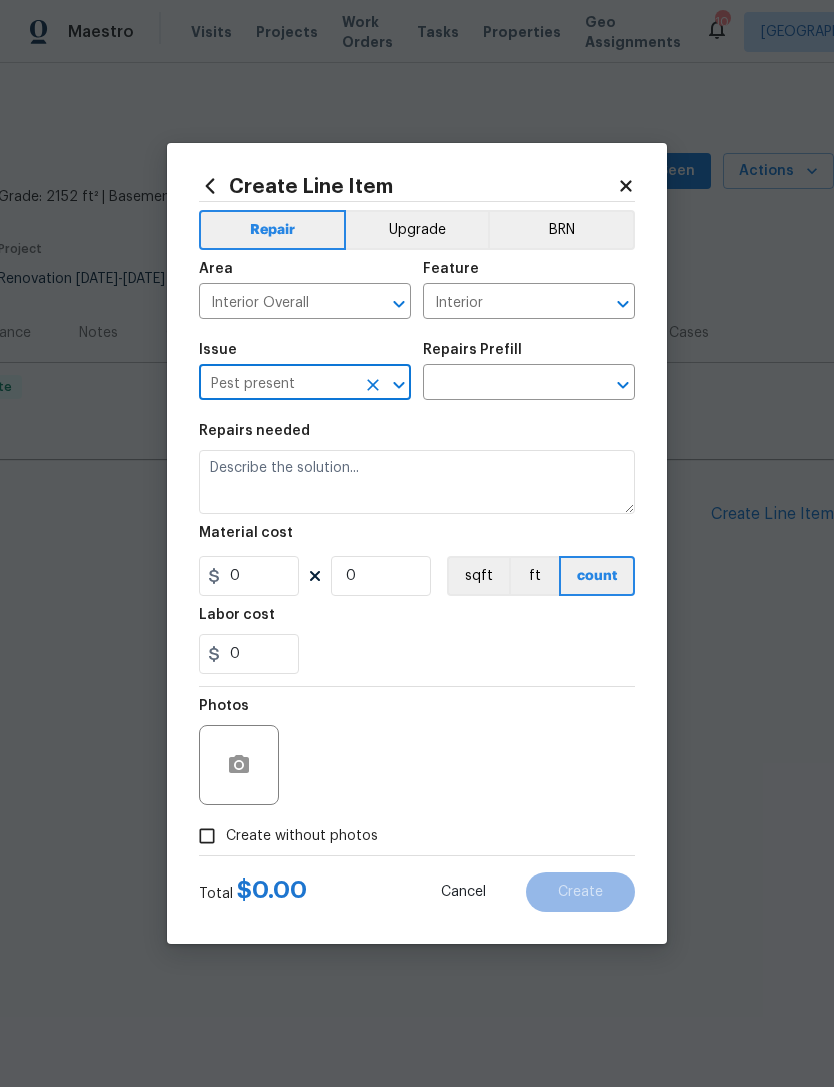 click at bounding box center [501, 384] 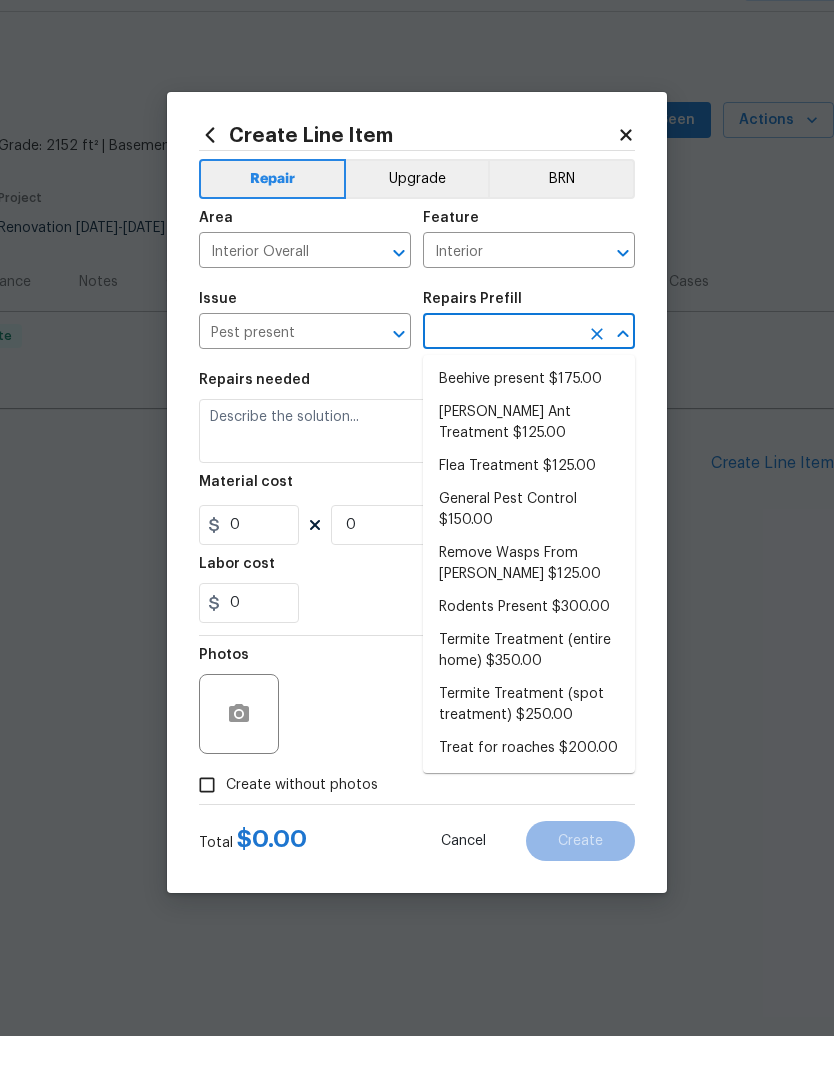 click on "Flea Treatment $125.00" at bounding box center [529, 517] 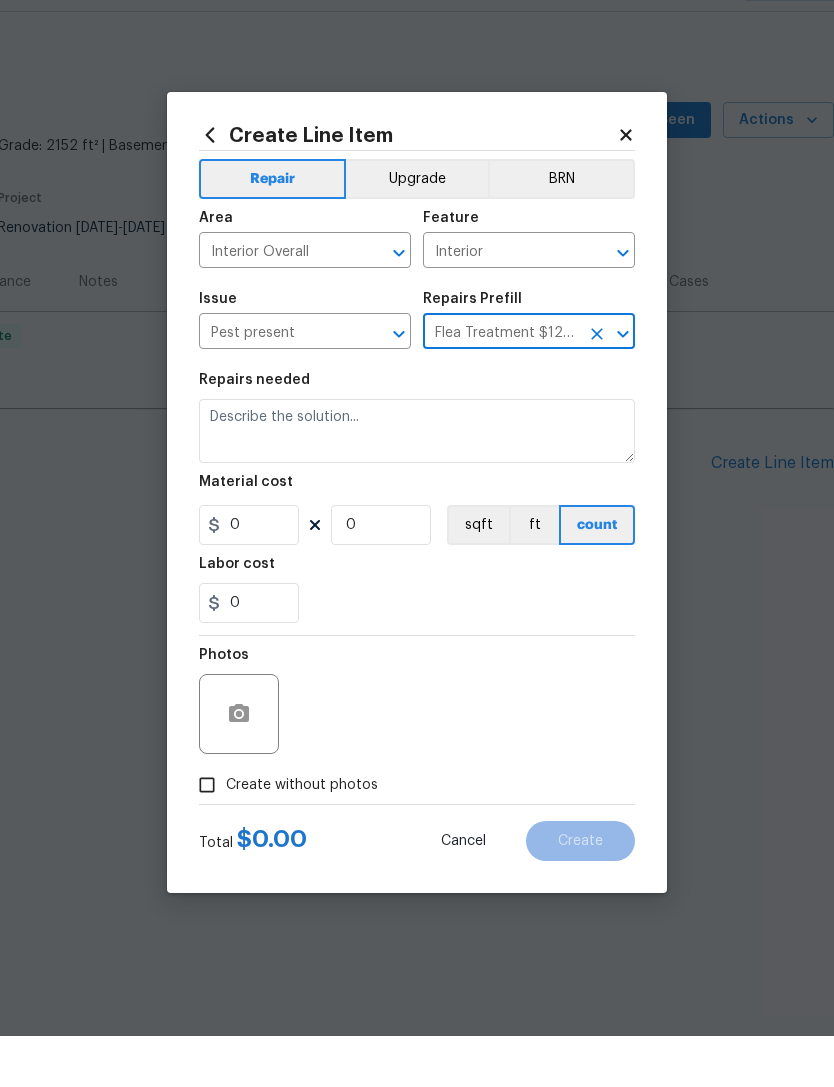 type on "Flea Treatment $125.00" 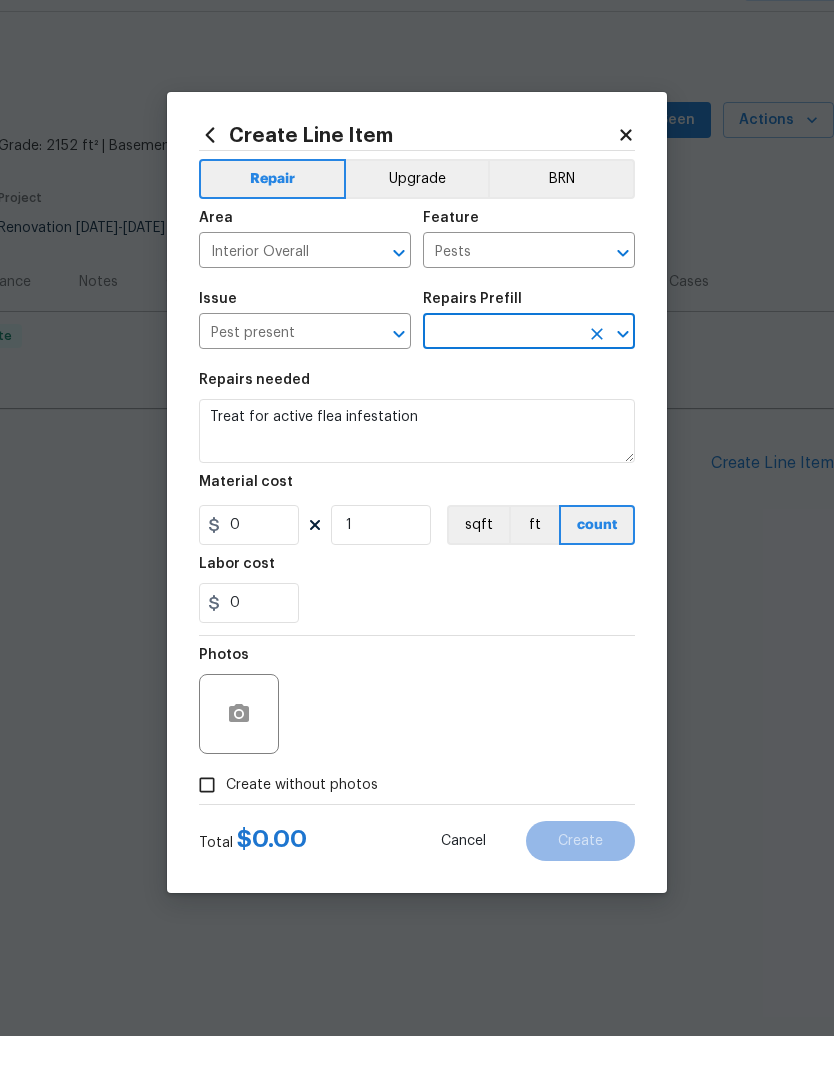 type on "Flea Treatment $125.00" 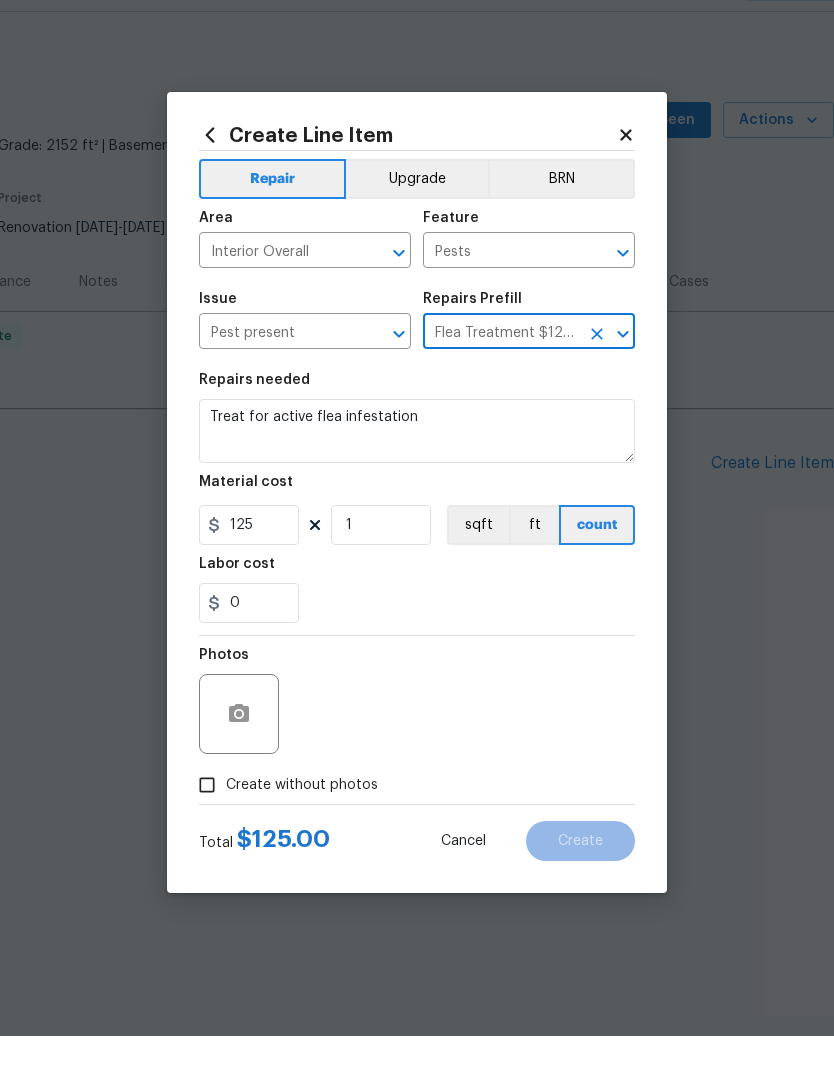 click 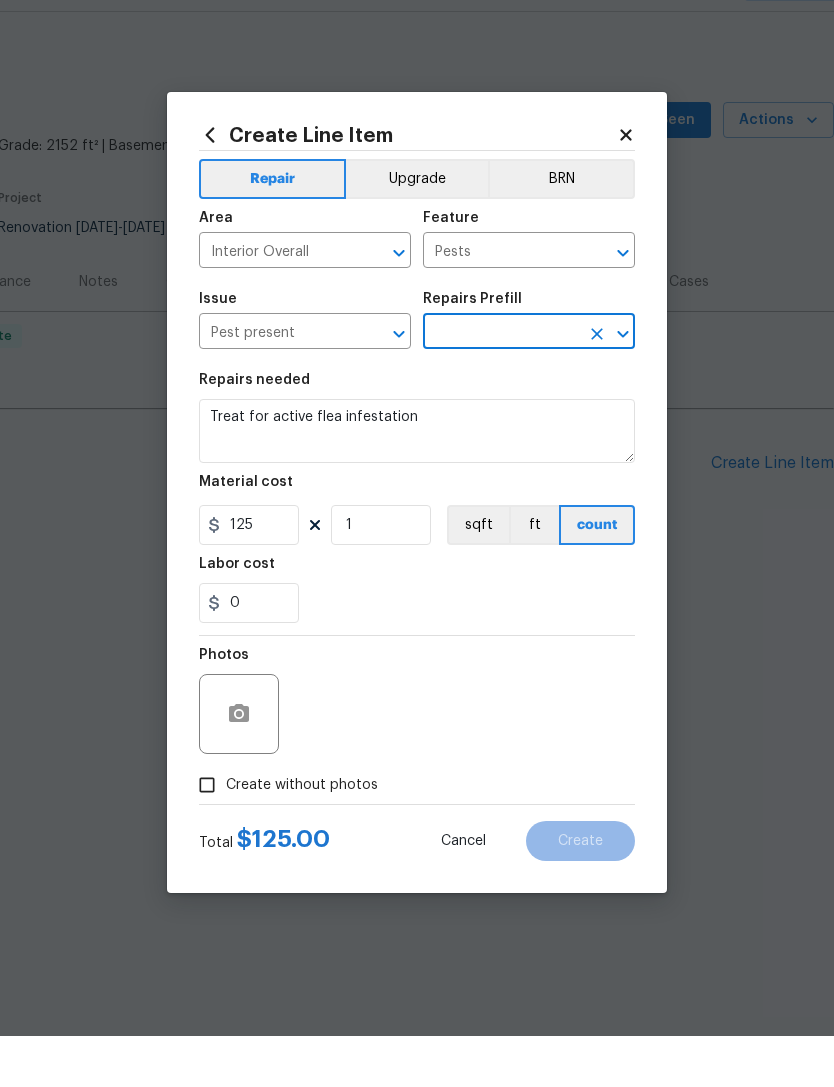 click at bounding box center [501, 384] 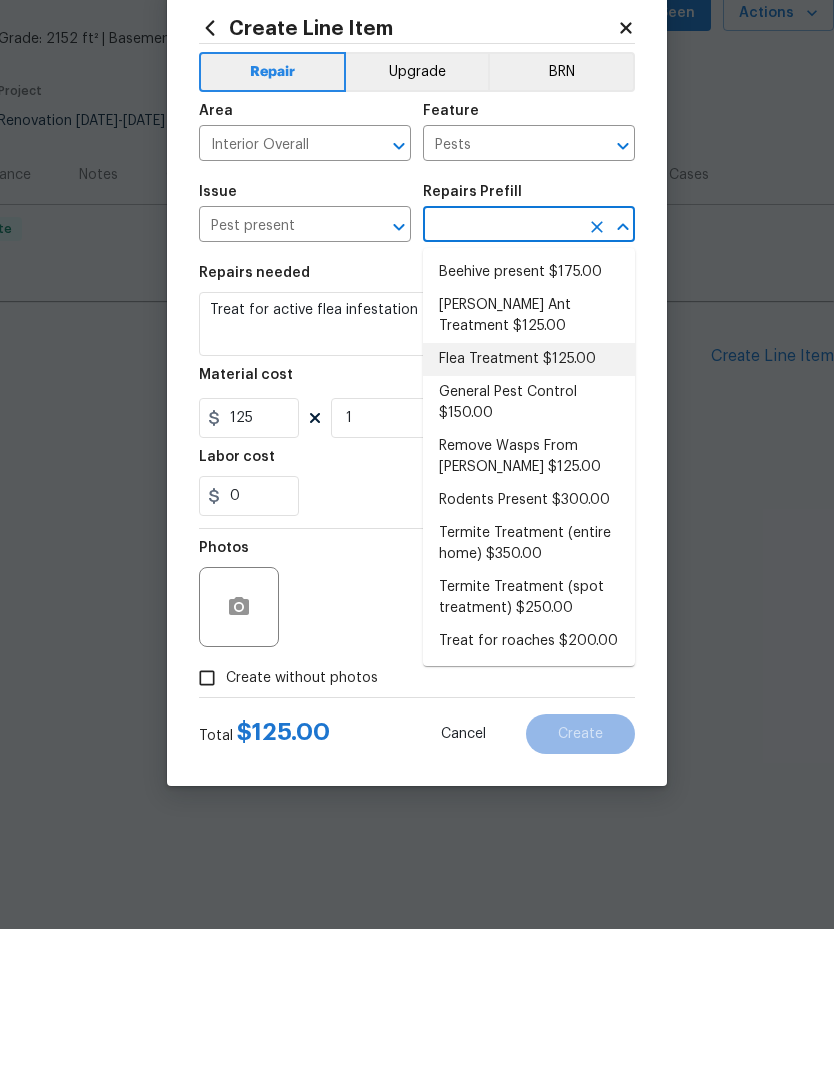 click on "Photos" at bounding box center [417, 752] 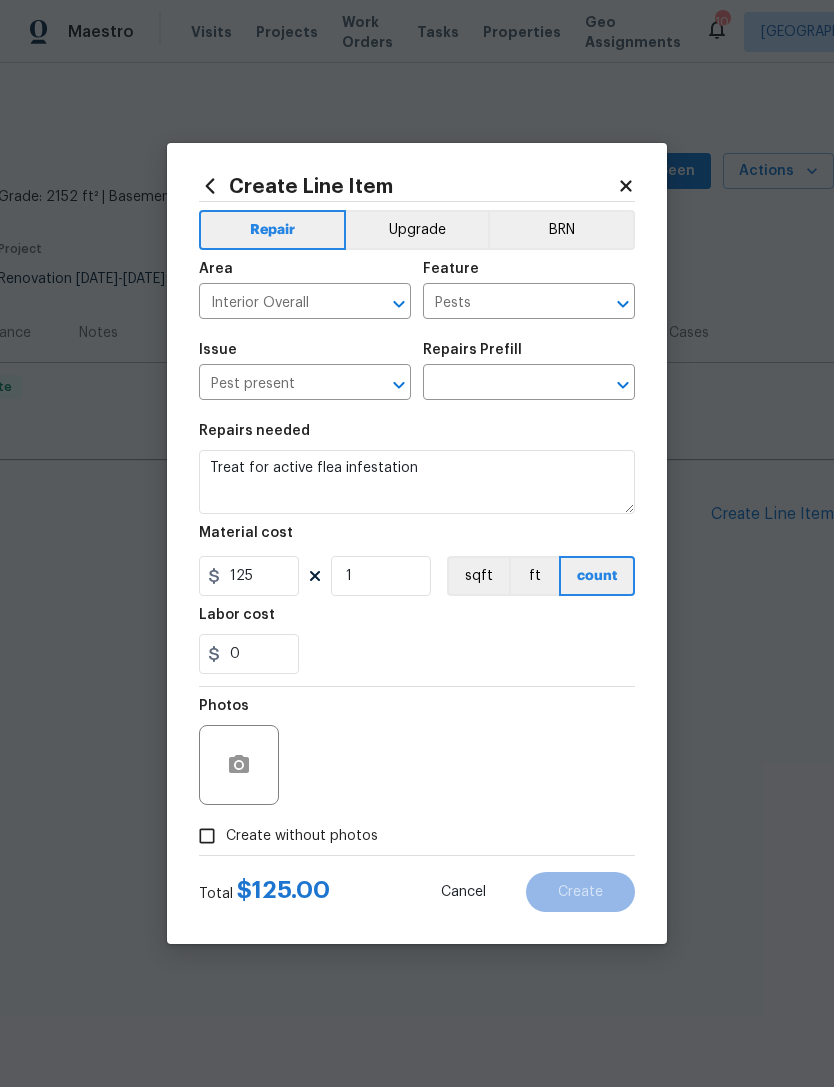 click 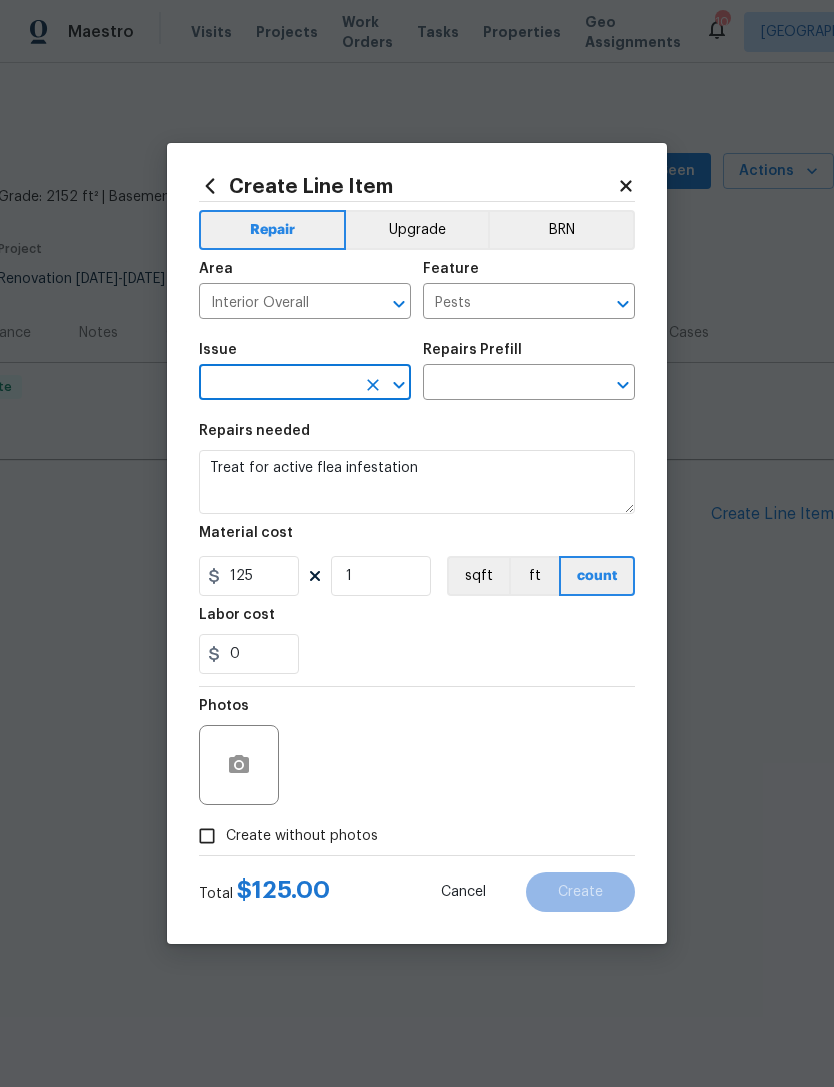 click 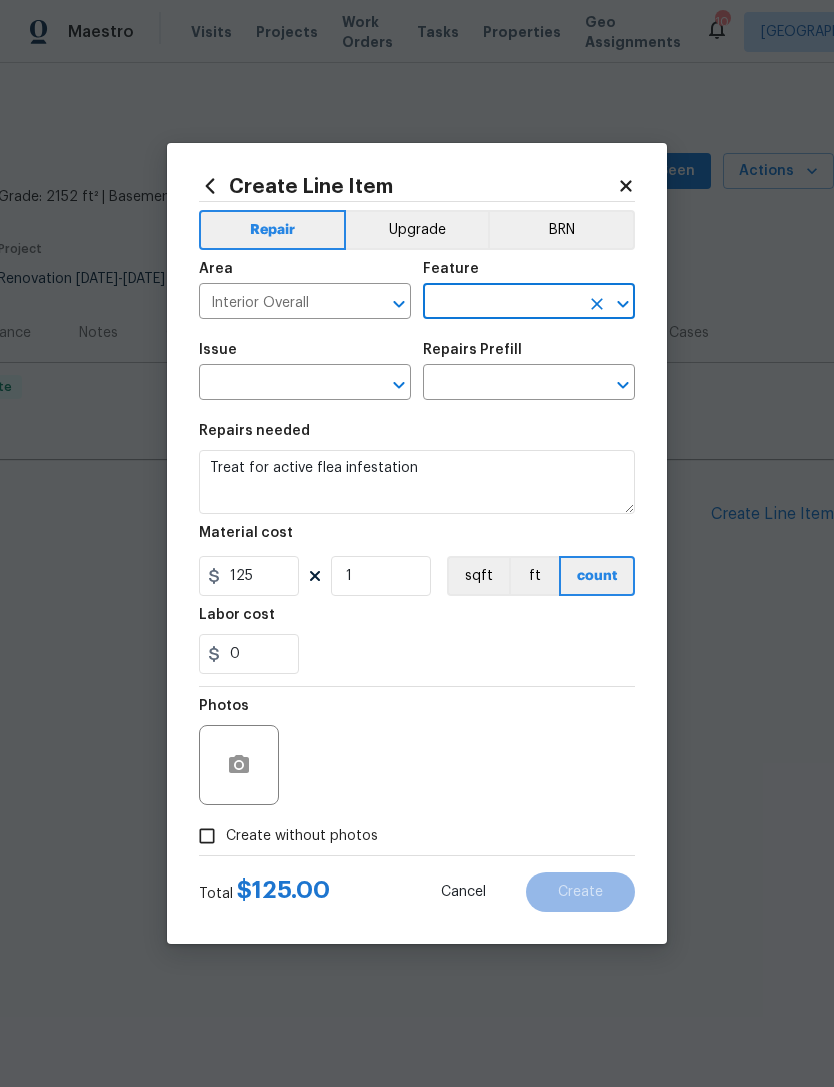click at bounding box center (501, 303) 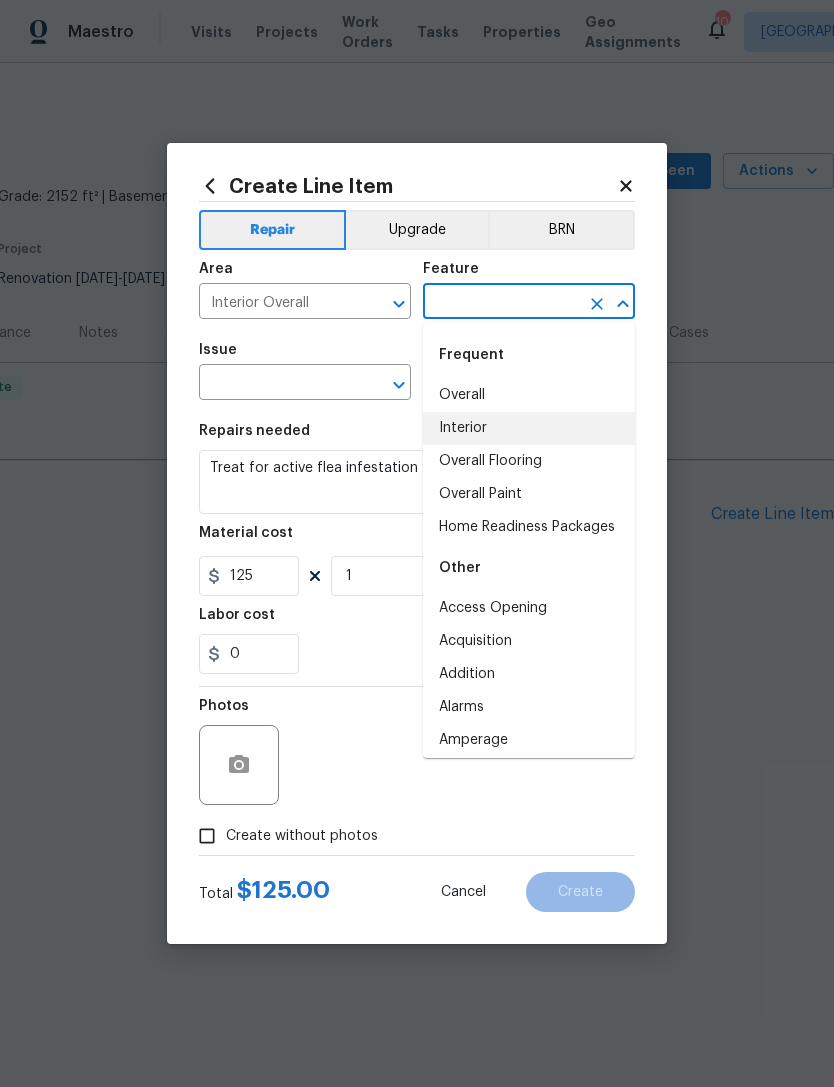 click on "Interior" at bounding box center [529, 428] 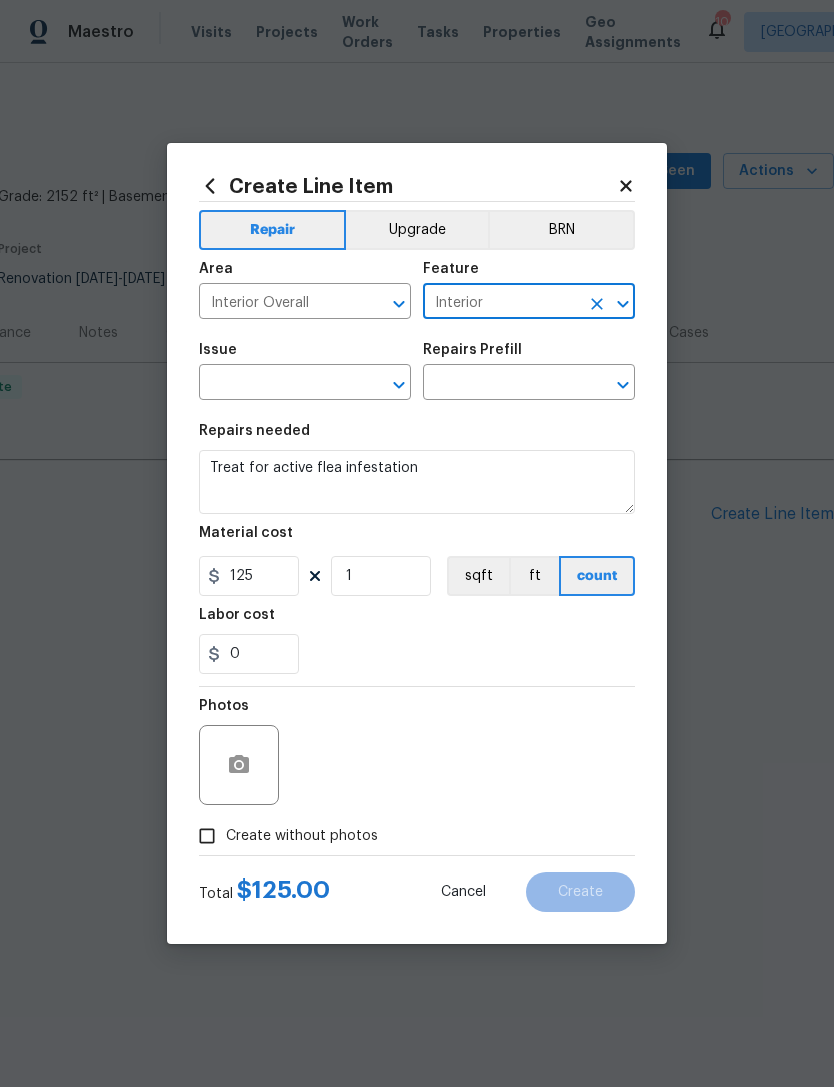 click at bounding box center (277, 384) 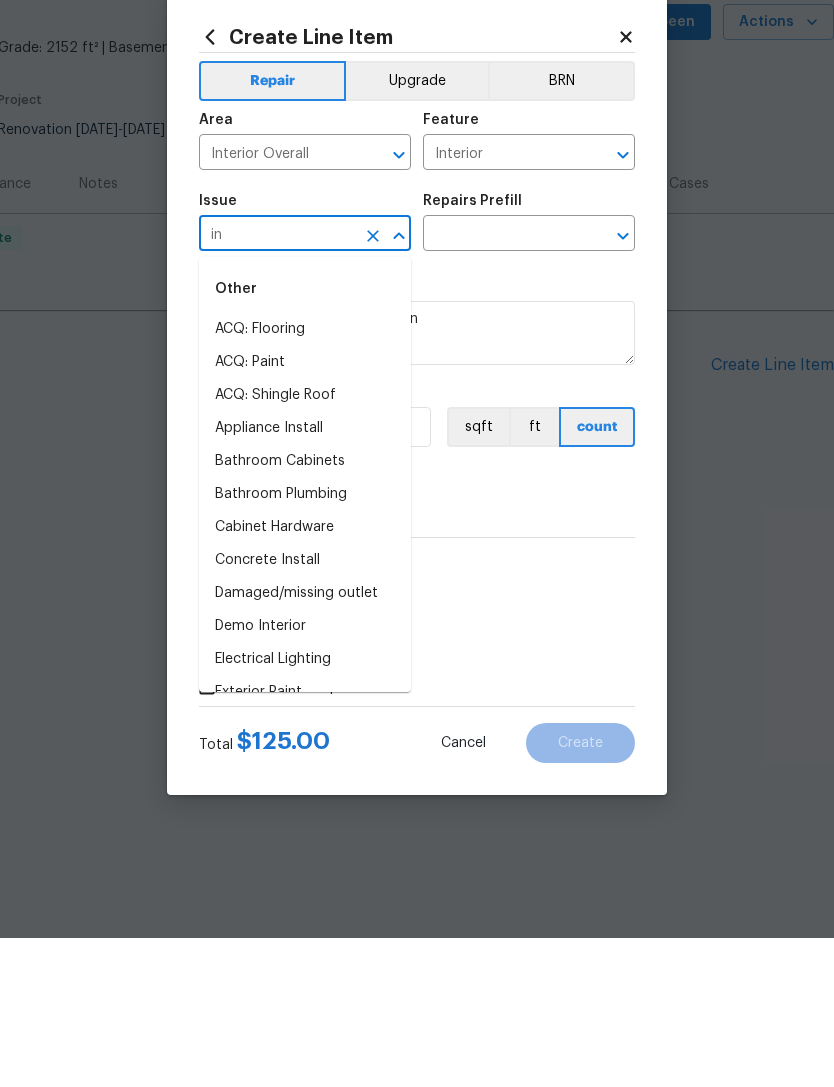 type on "i" 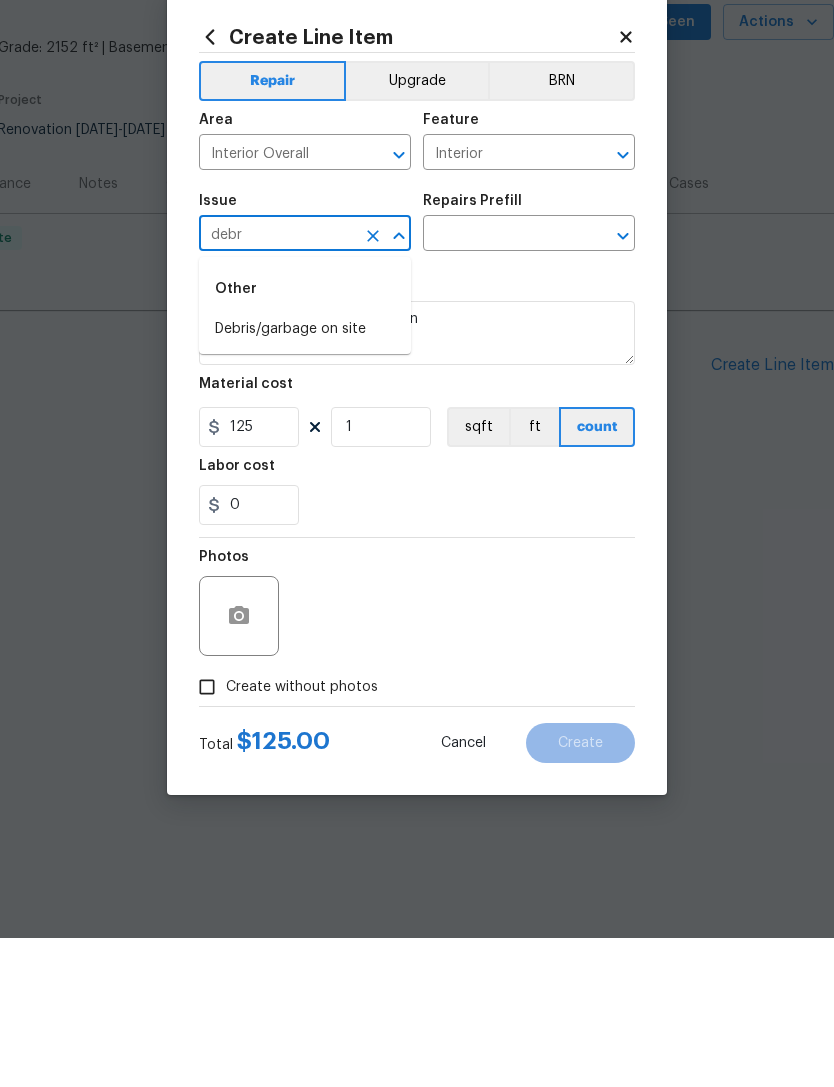click on "Debris/garbage on site" at bounding box center (305, 478) 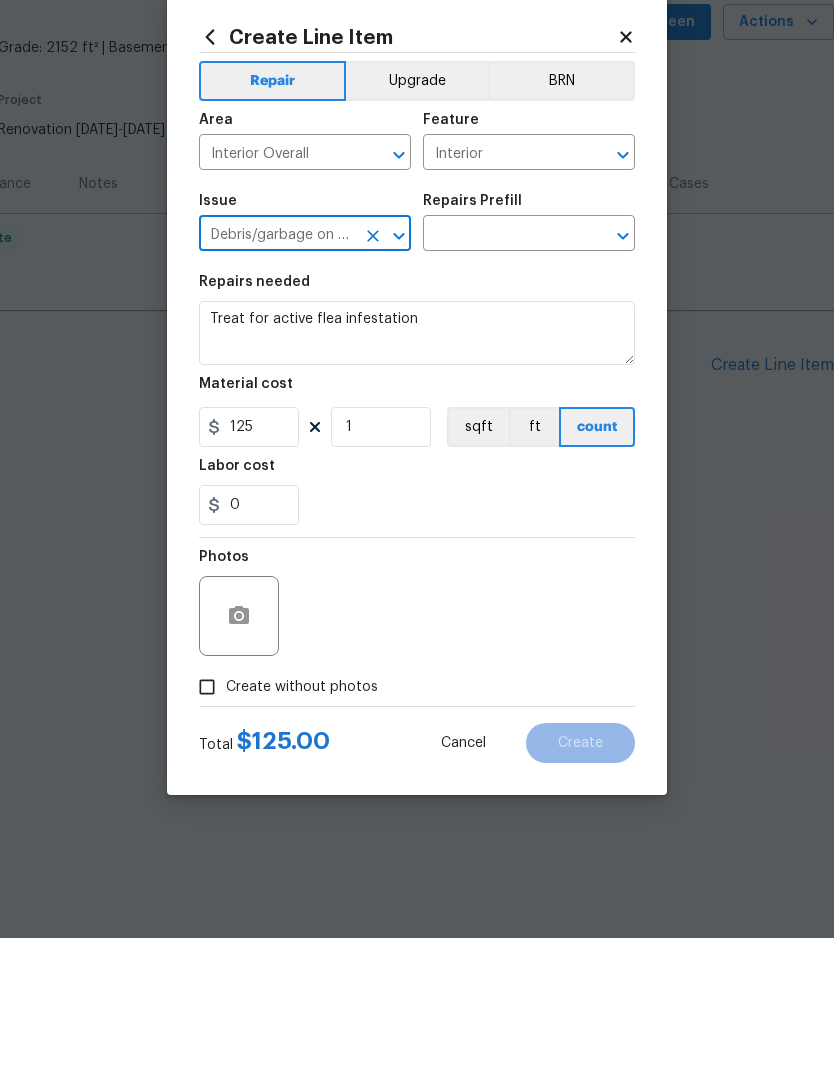 click at bounding box center (501, 384) 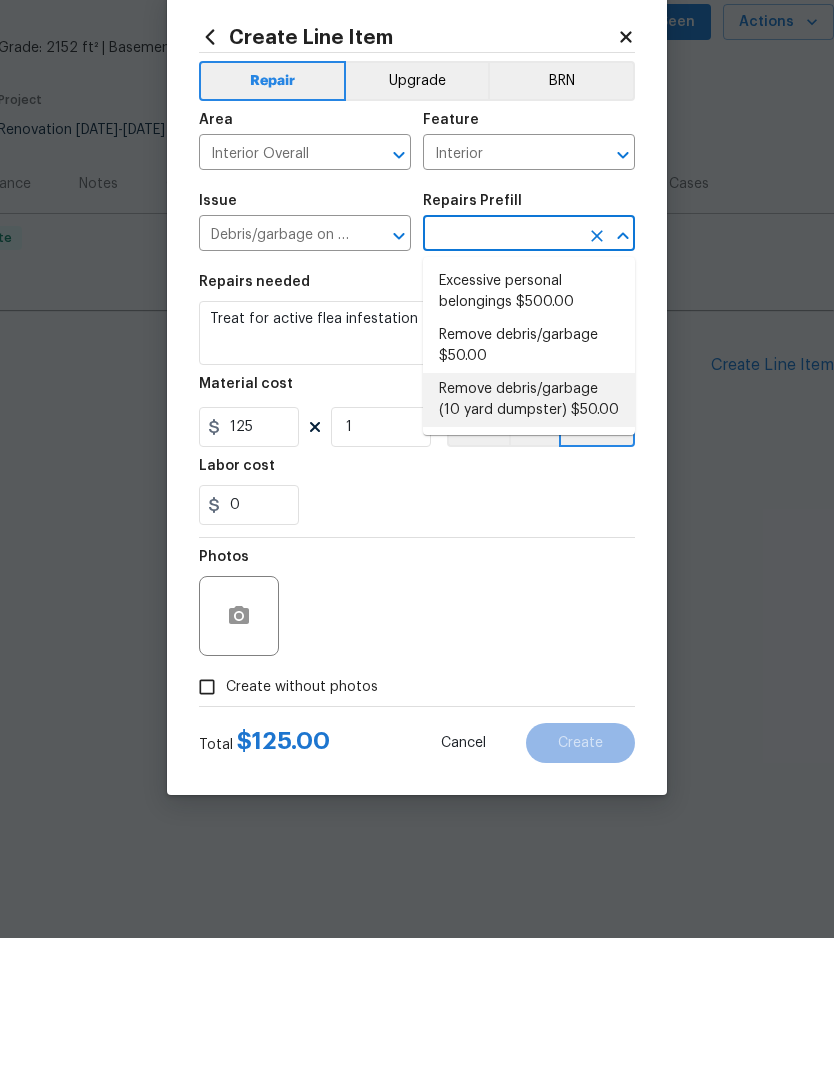 click on "Remove debris/garbage $50.00" at bounding box center [529, 495] 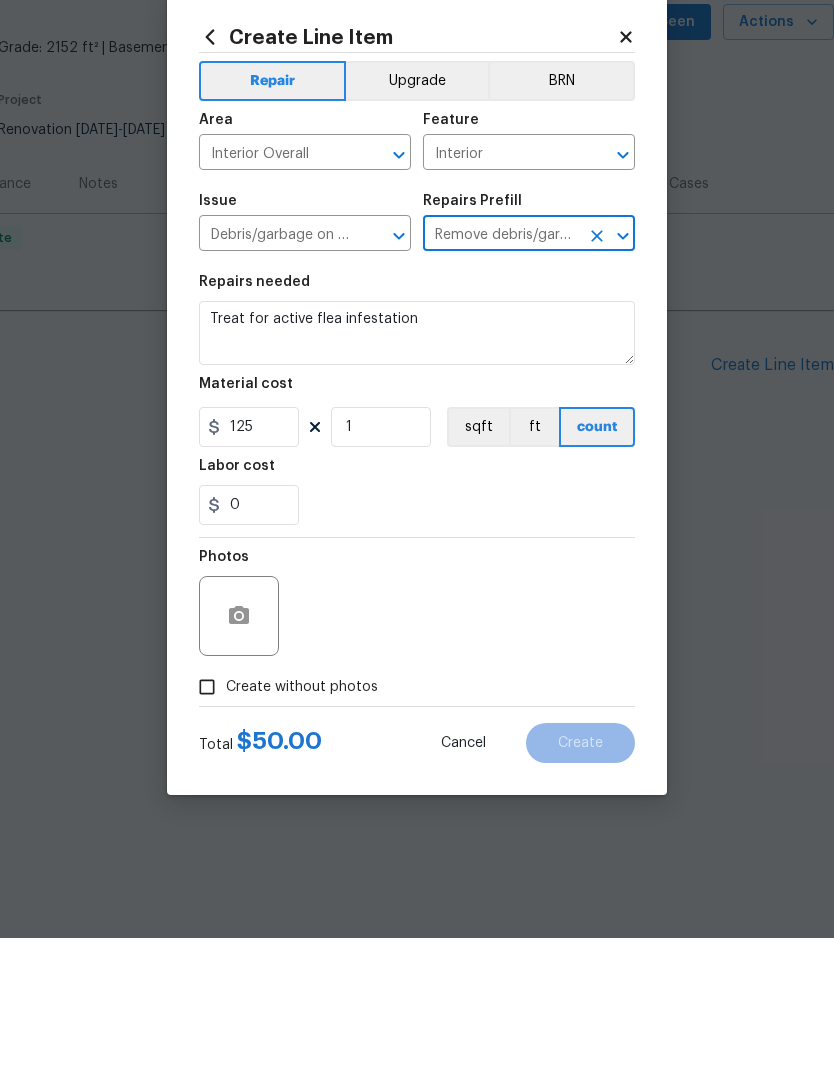 type on "Remove, haul off, and properly dispose of any debris left by seller to offsite location. Cost estimated per cubic yard." 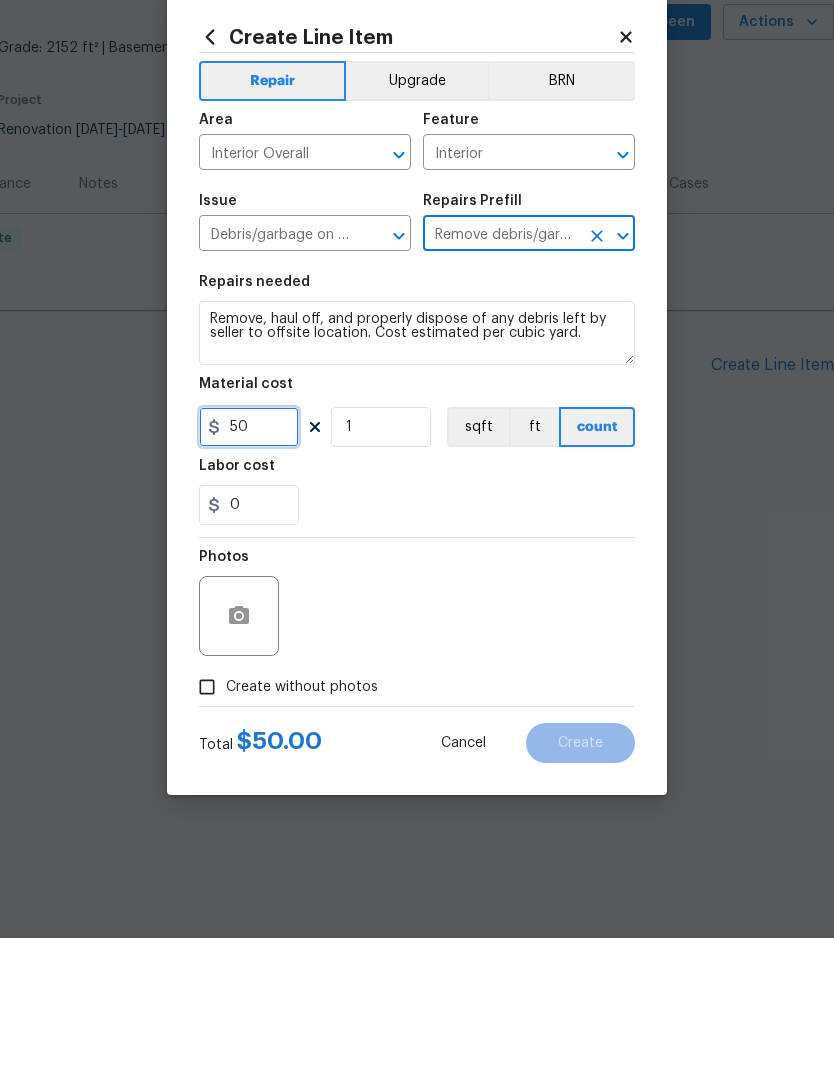 click on "50" at bounding box center (249, 576) 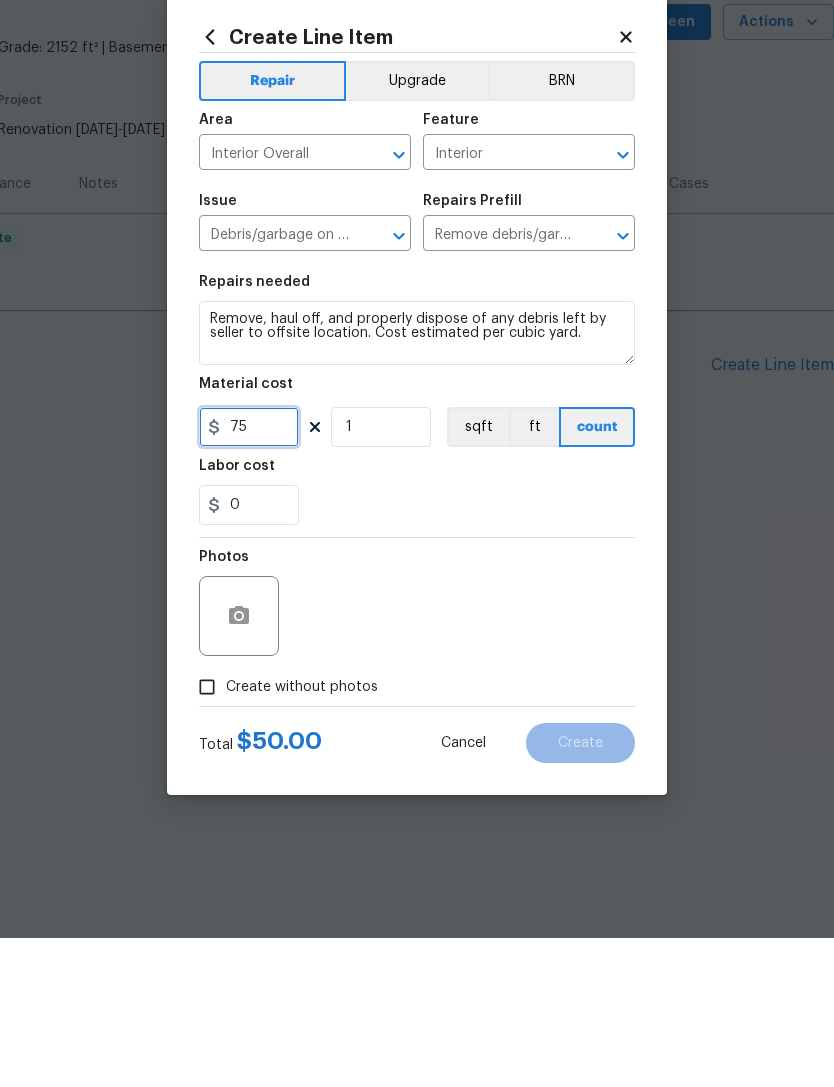 type on "75" 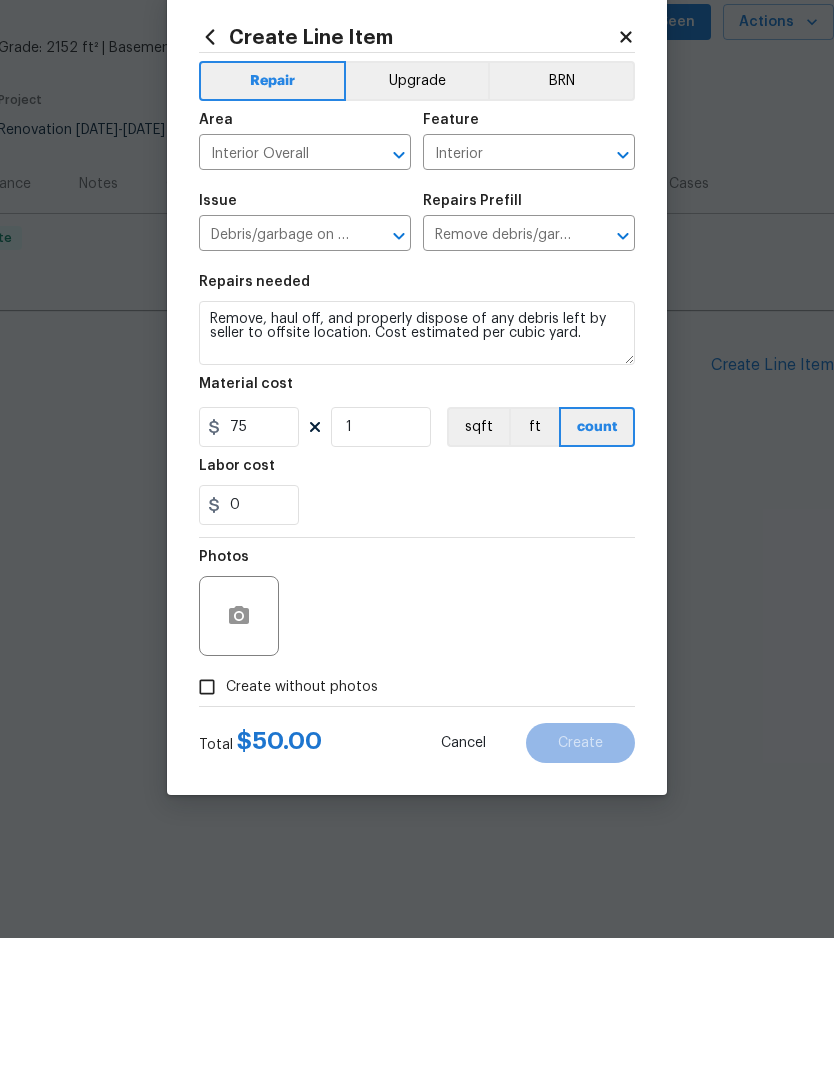 click on "Create without photos" at bounding box center (207, 836) 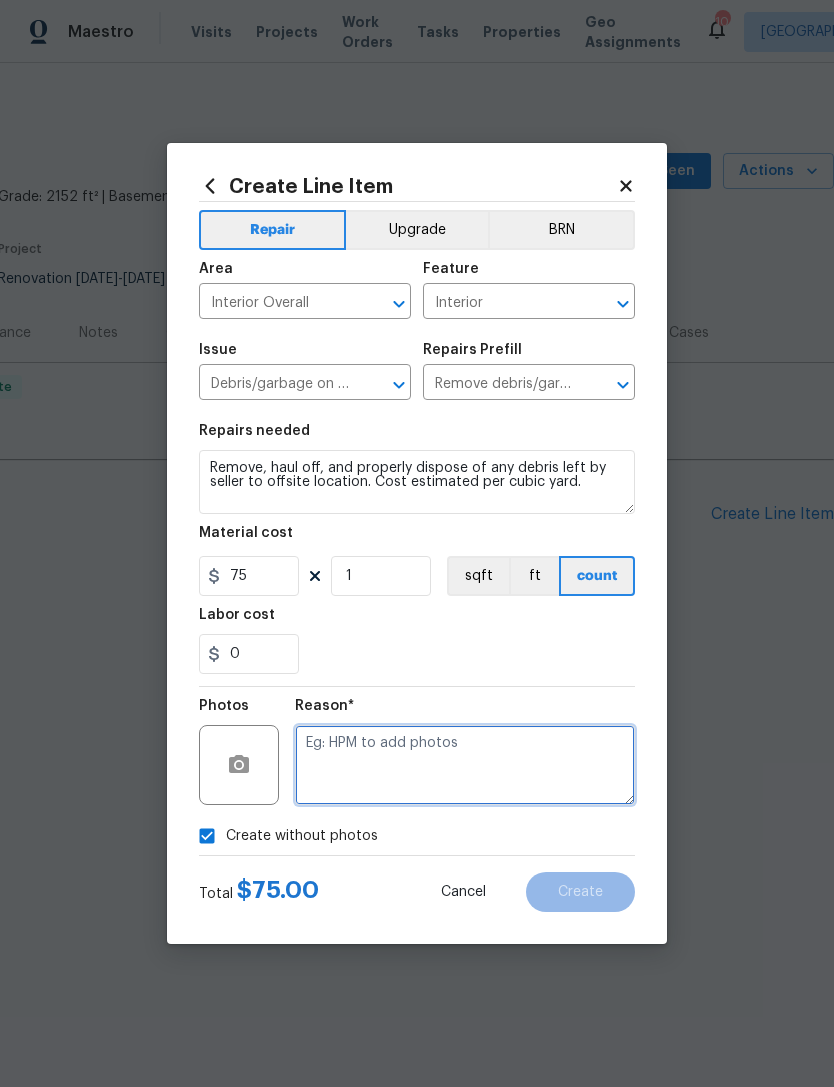 click at bounding box center (465, 765) 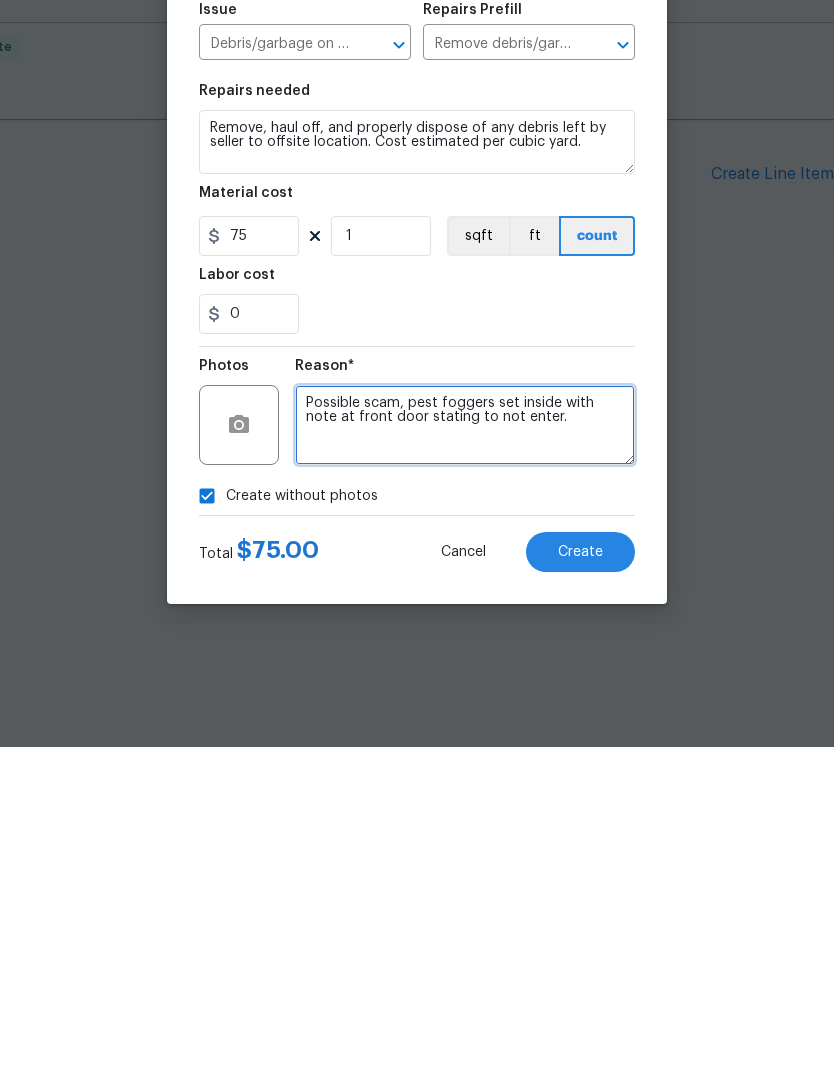 type on "Possible scam, pest foggers set inside with note at front door stating to not enter." 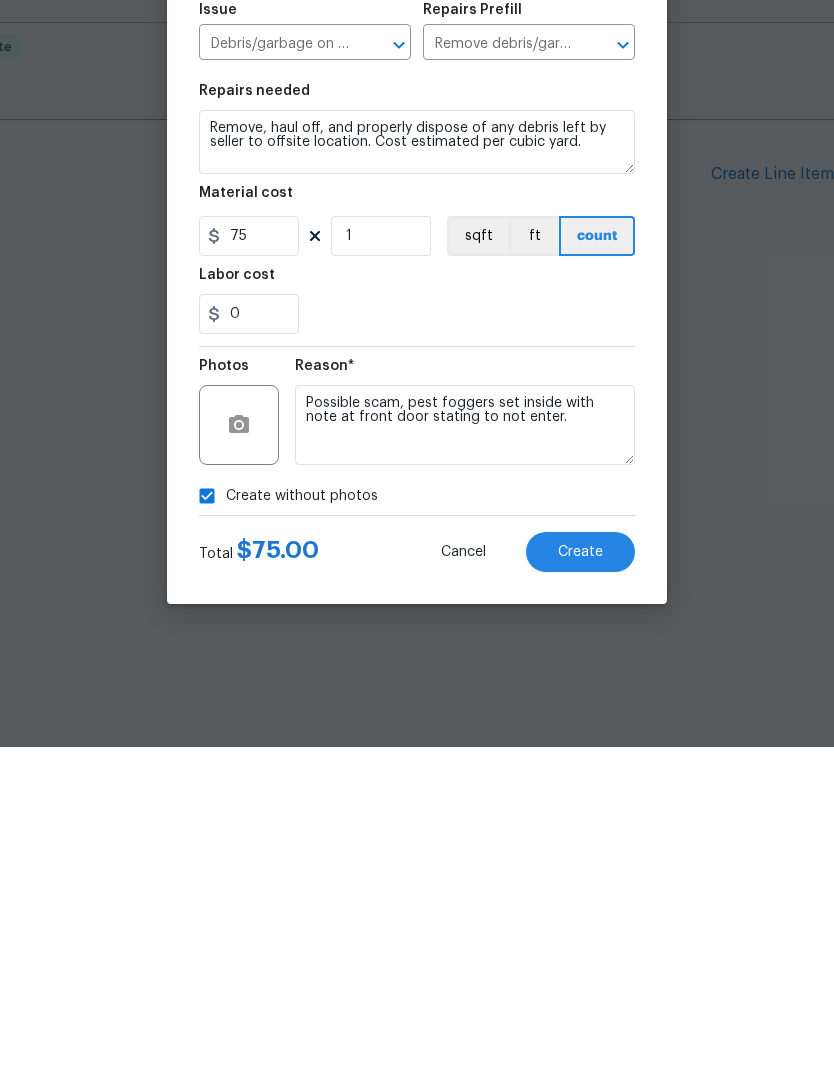 click on "Create" at bounding box center (580, 892) 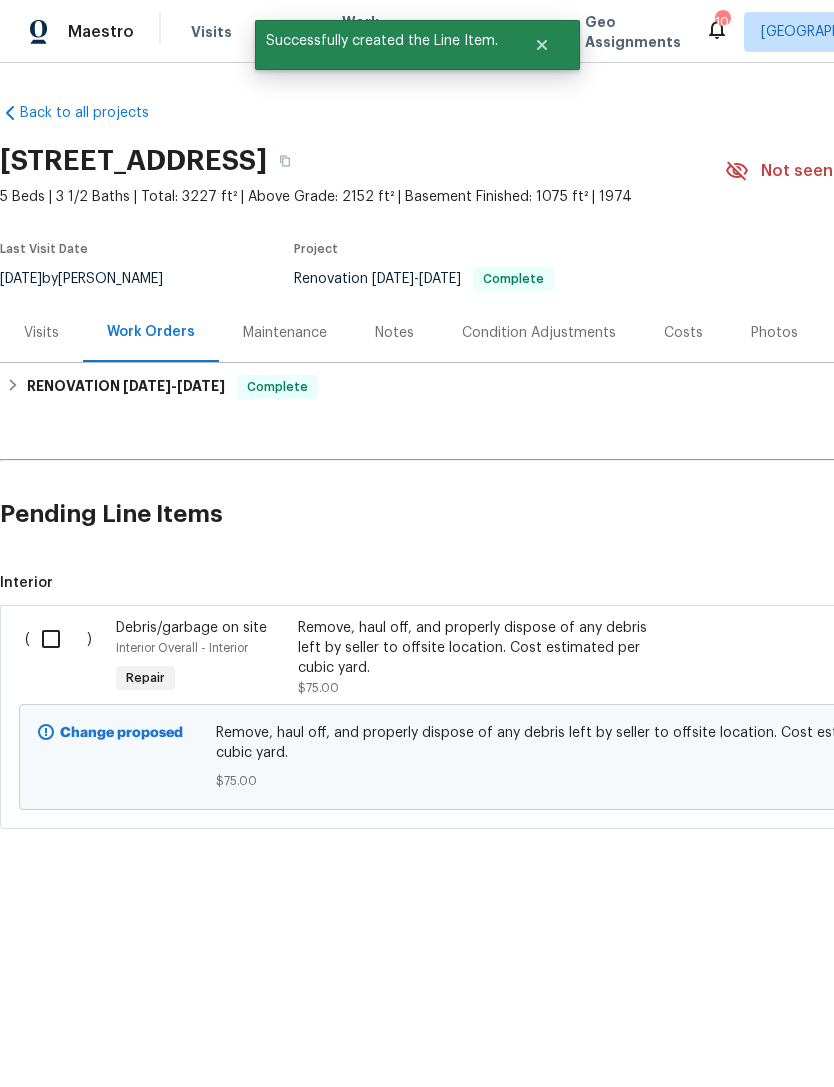 scroll, scrollTop: 0, scrollLeft: 0, axis: both 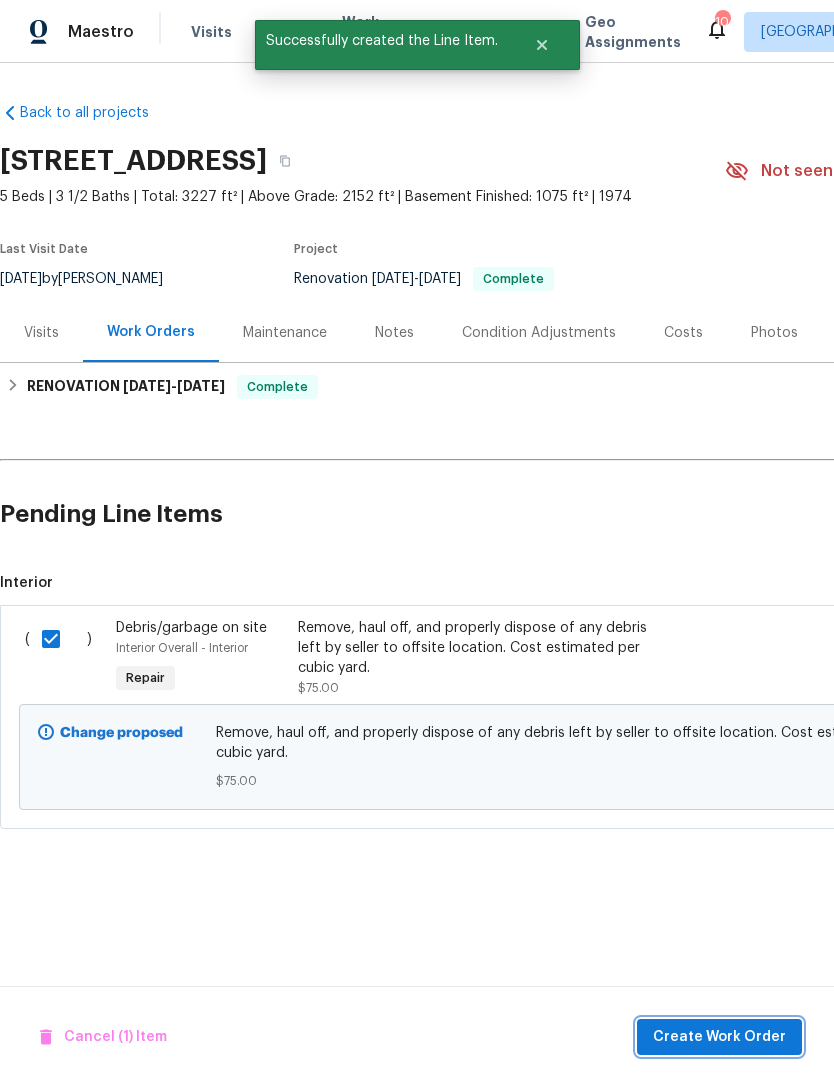 click on "Create Work Order" at bounding box center (719, 1037) 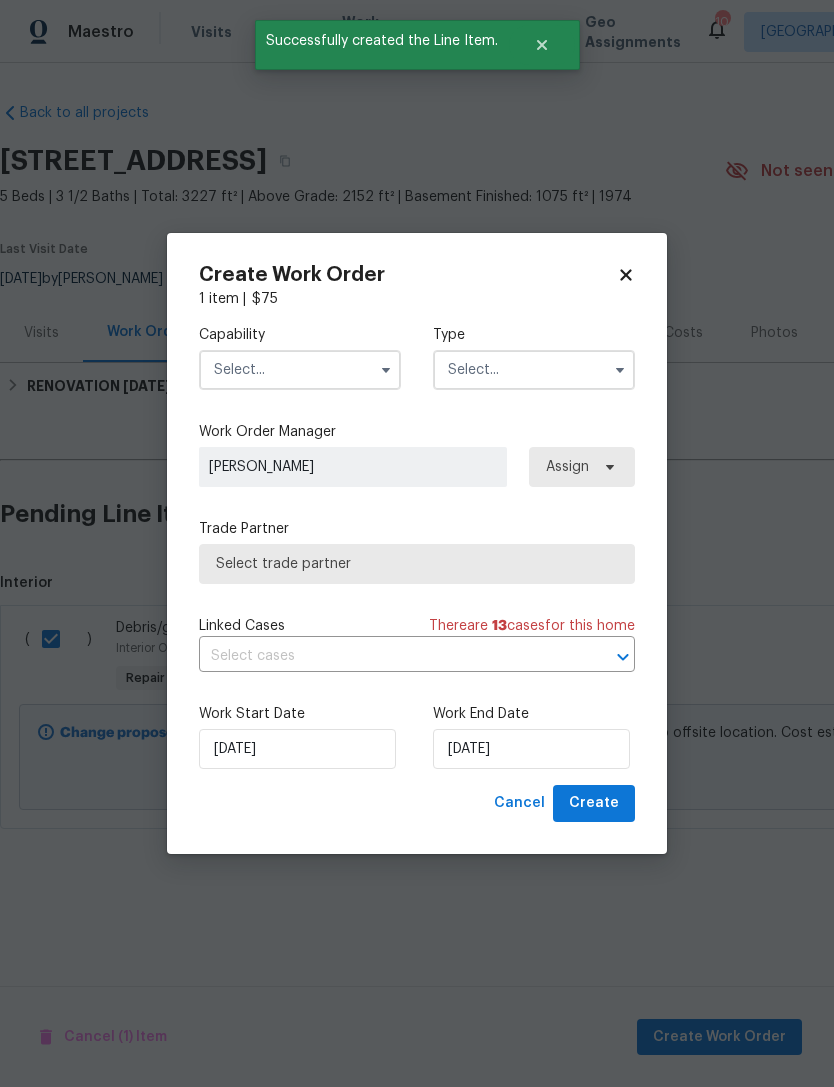 click at bounding box center [300, 370] 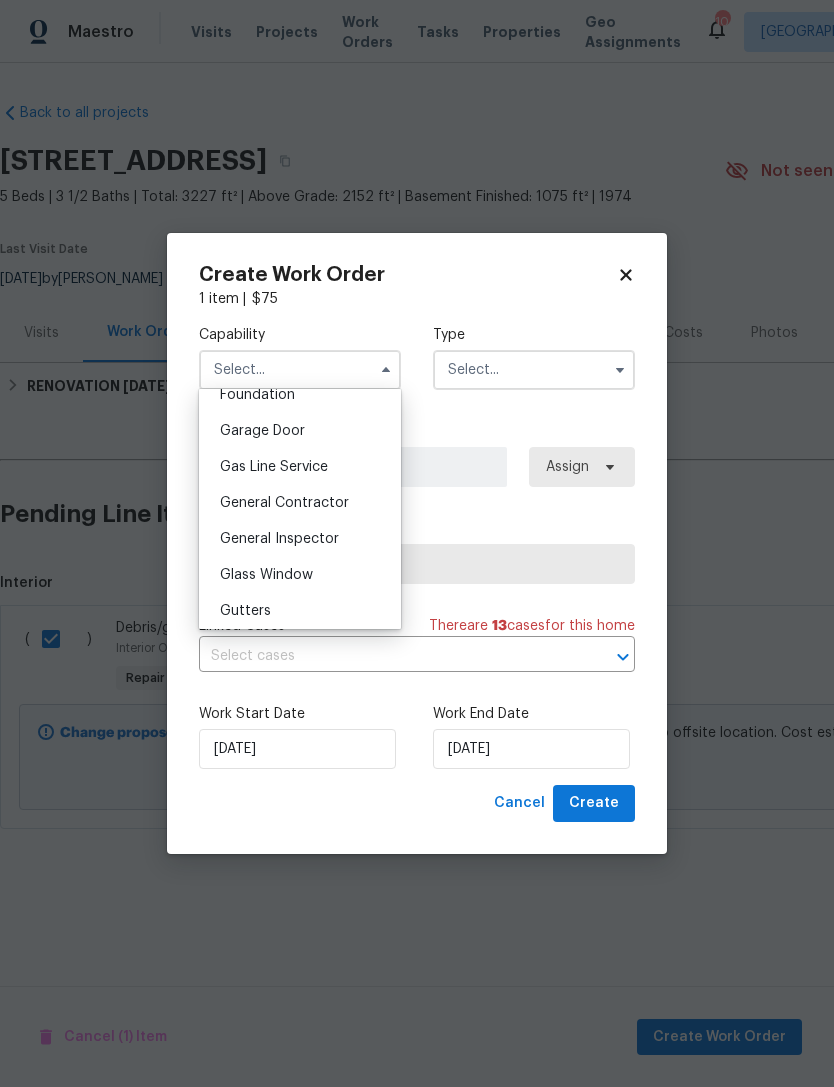 scroll, scrollTop: 879, scrollLeft: 0, axis: vertical 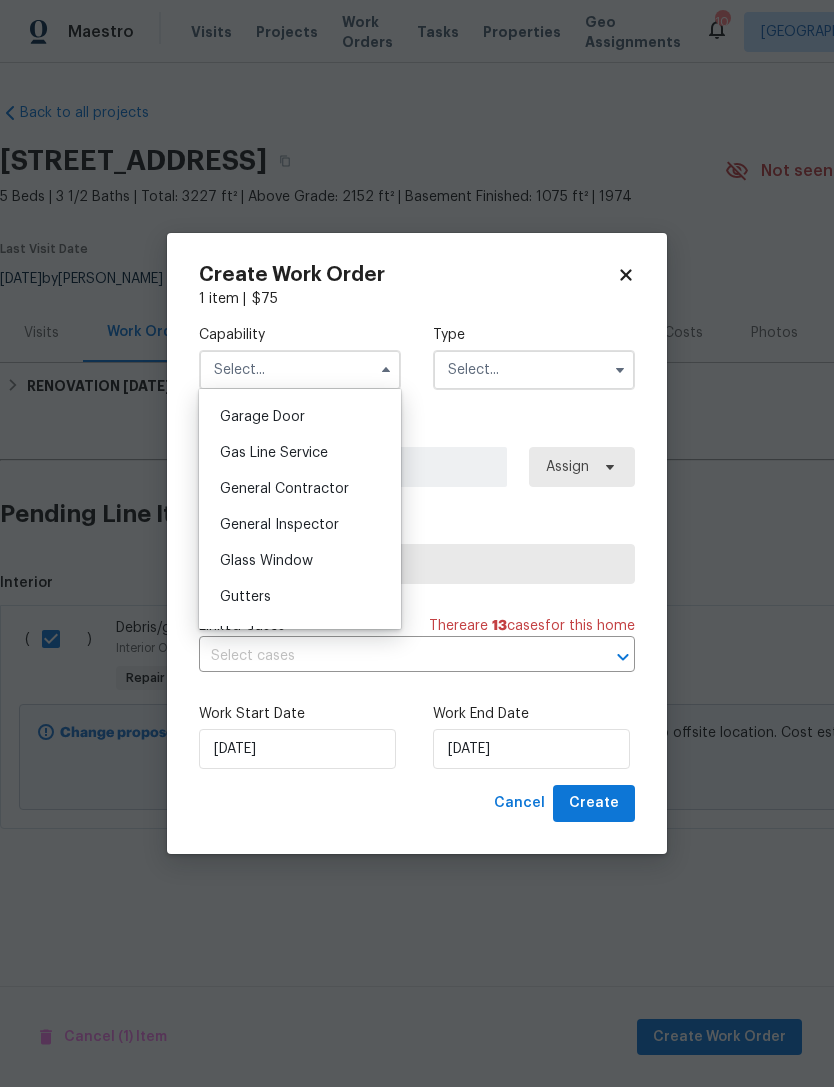 click on "General Contractor" at bounding box center (284, 489) 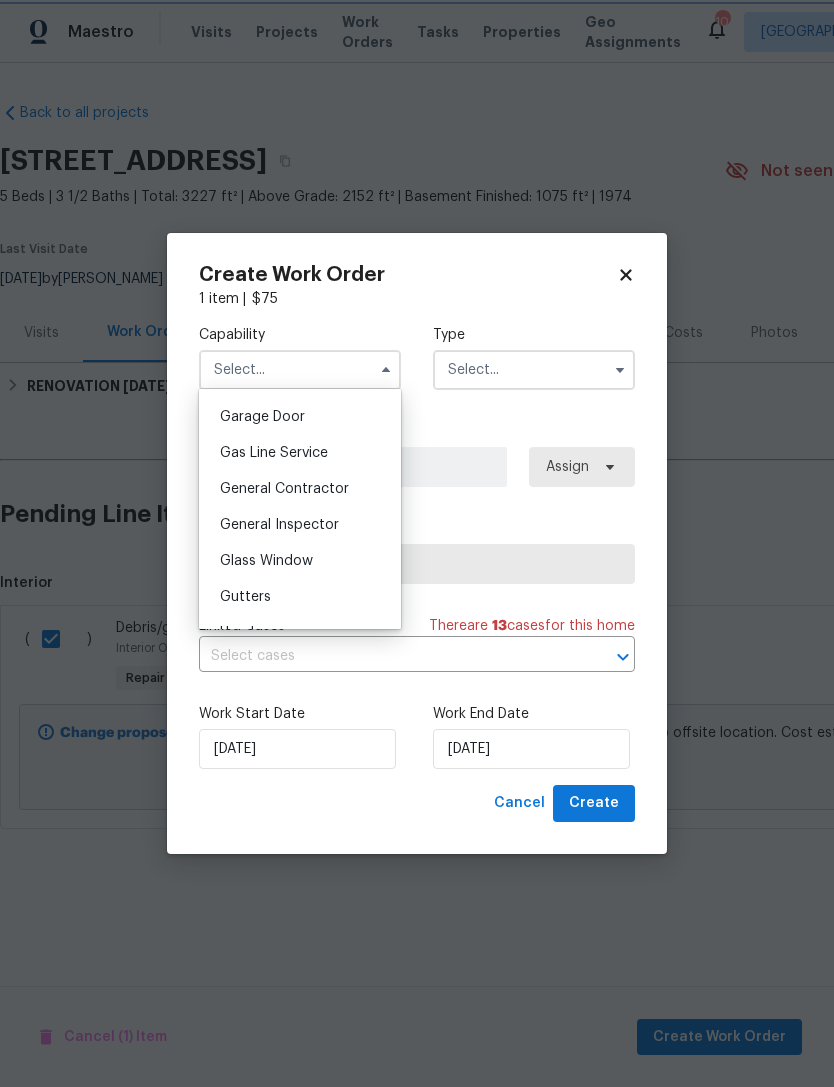 type on "General Contractor" 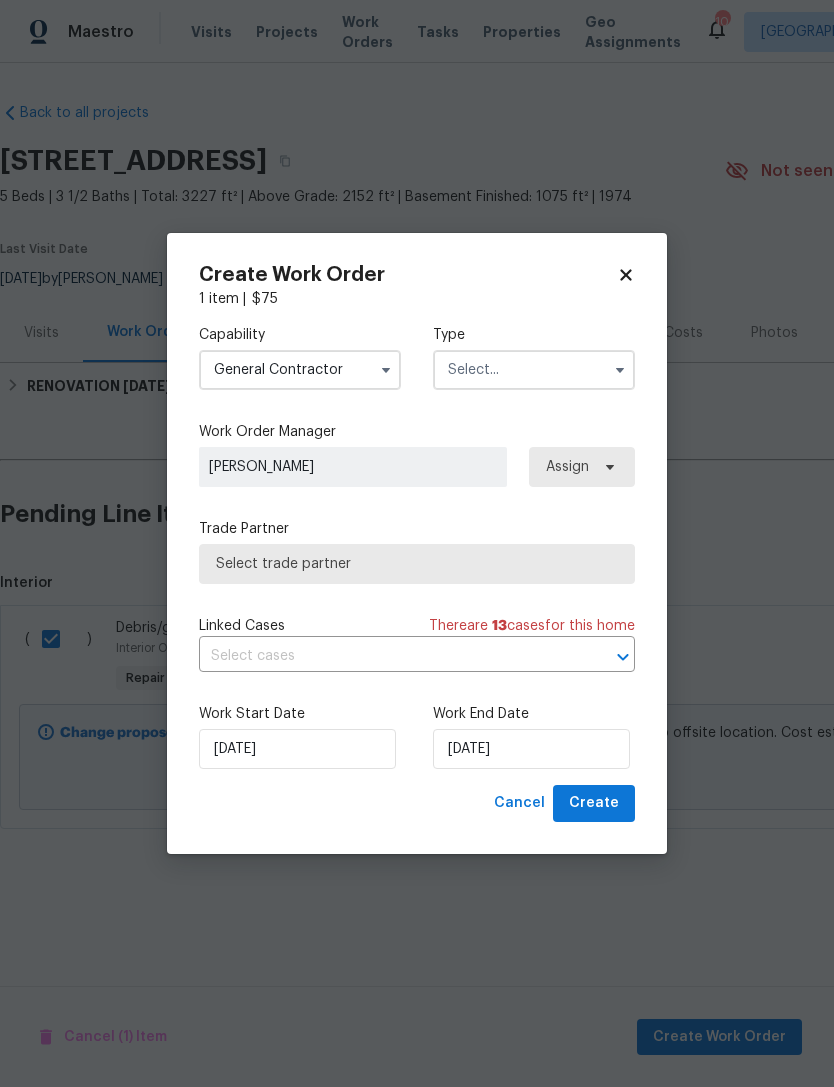 click at bounding box center [534, 370] 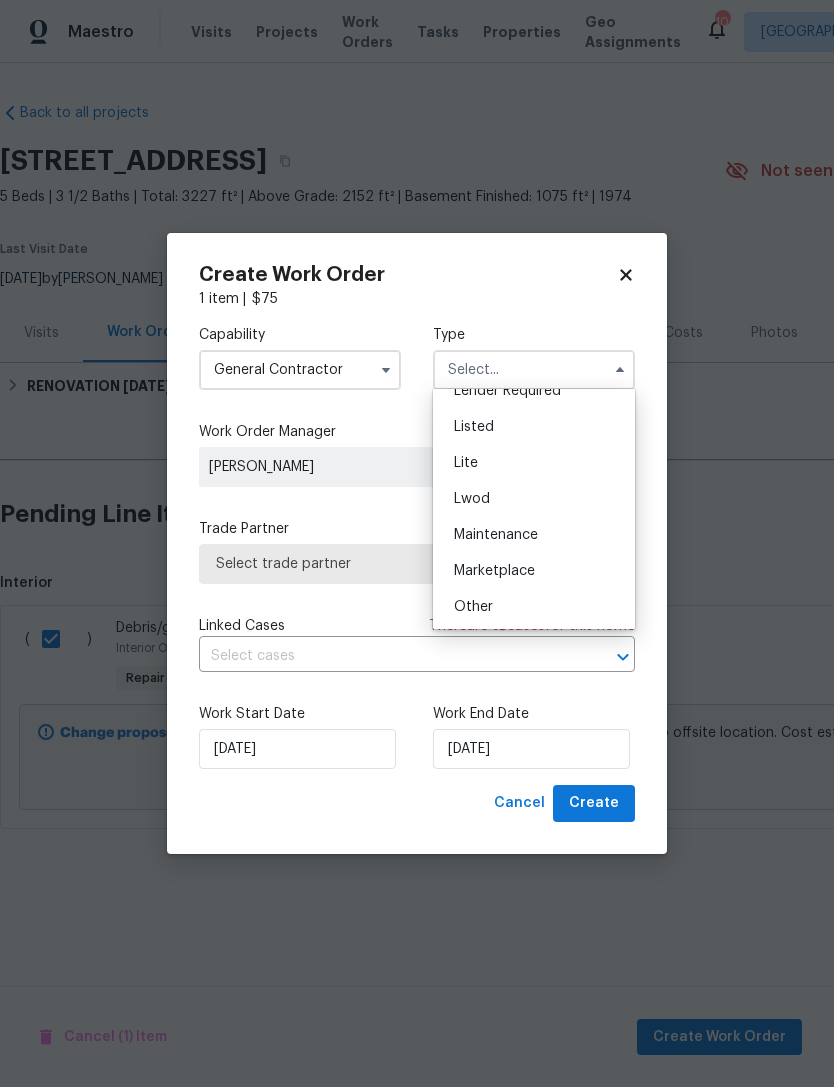 scroll, scrollTop: 199, scrollLeft: 0, axis: vertical 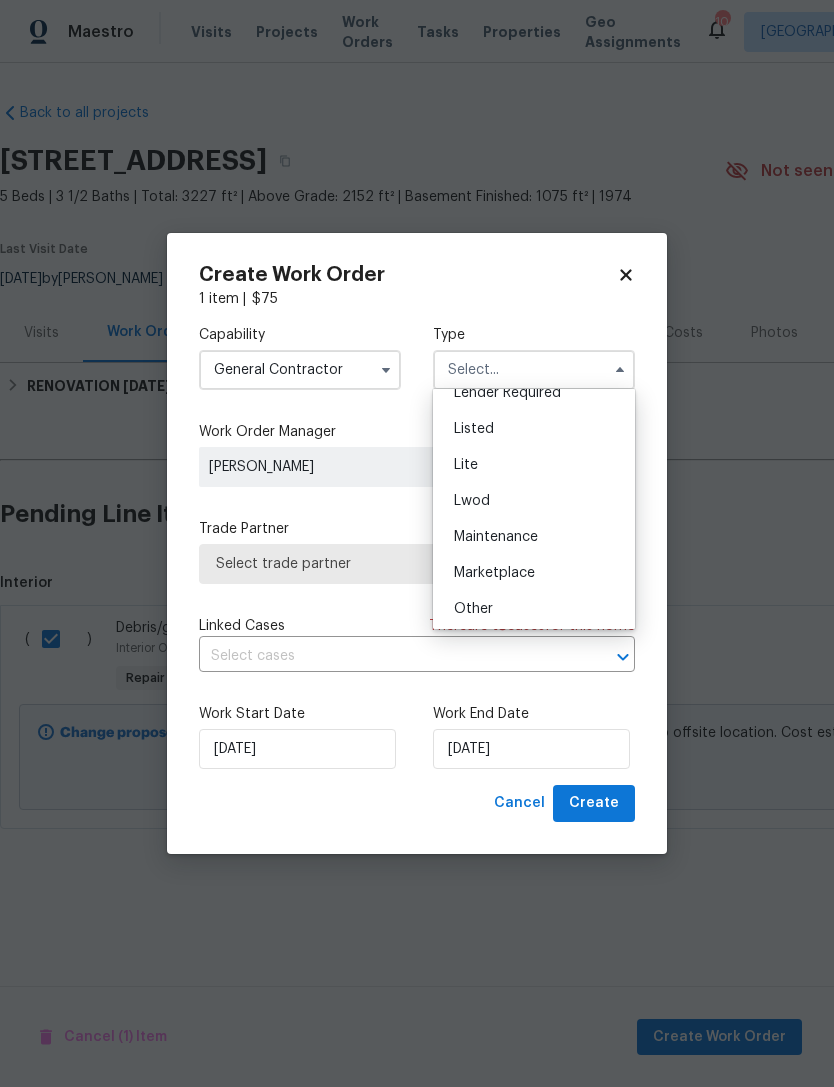 click on "Listed" at bounding box center (474, 429) 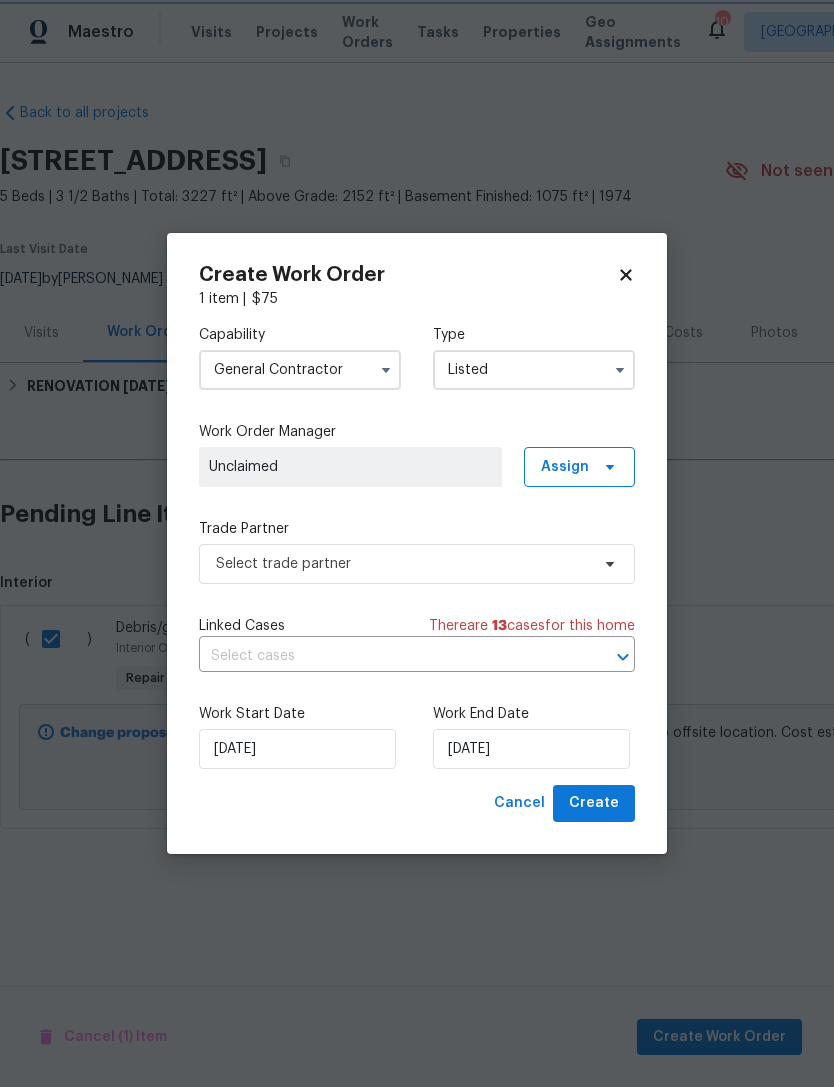 scroll, scrollTop: 0, scrollLeft: 0, axis: both 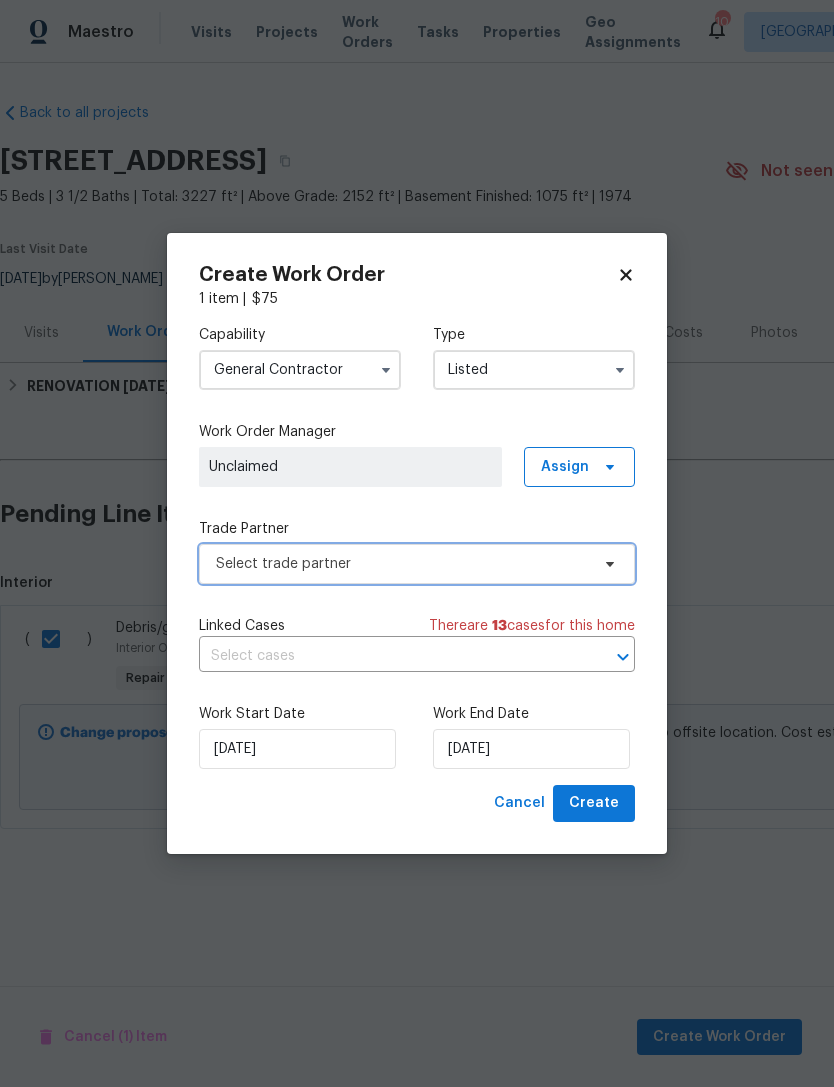 click on "Select trade partner" at bounding box center (402, 564) 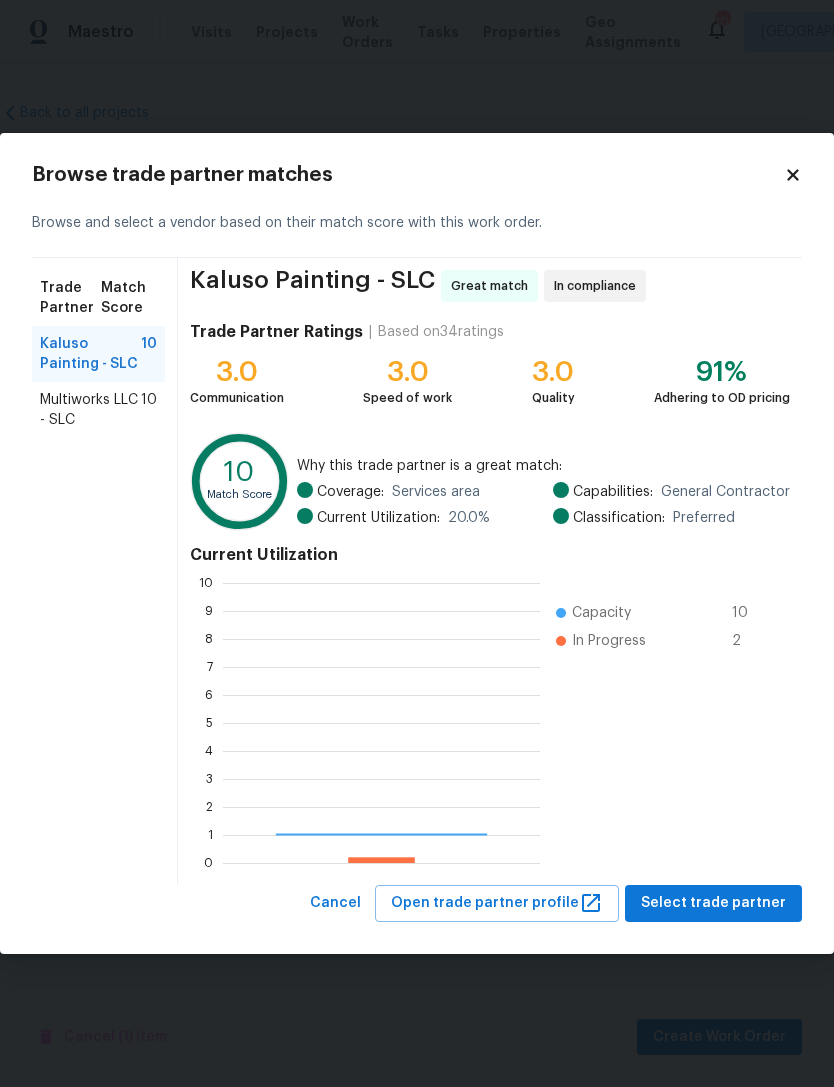 scroll, scrollTop: 2, scrollLeft: 2, axis: both 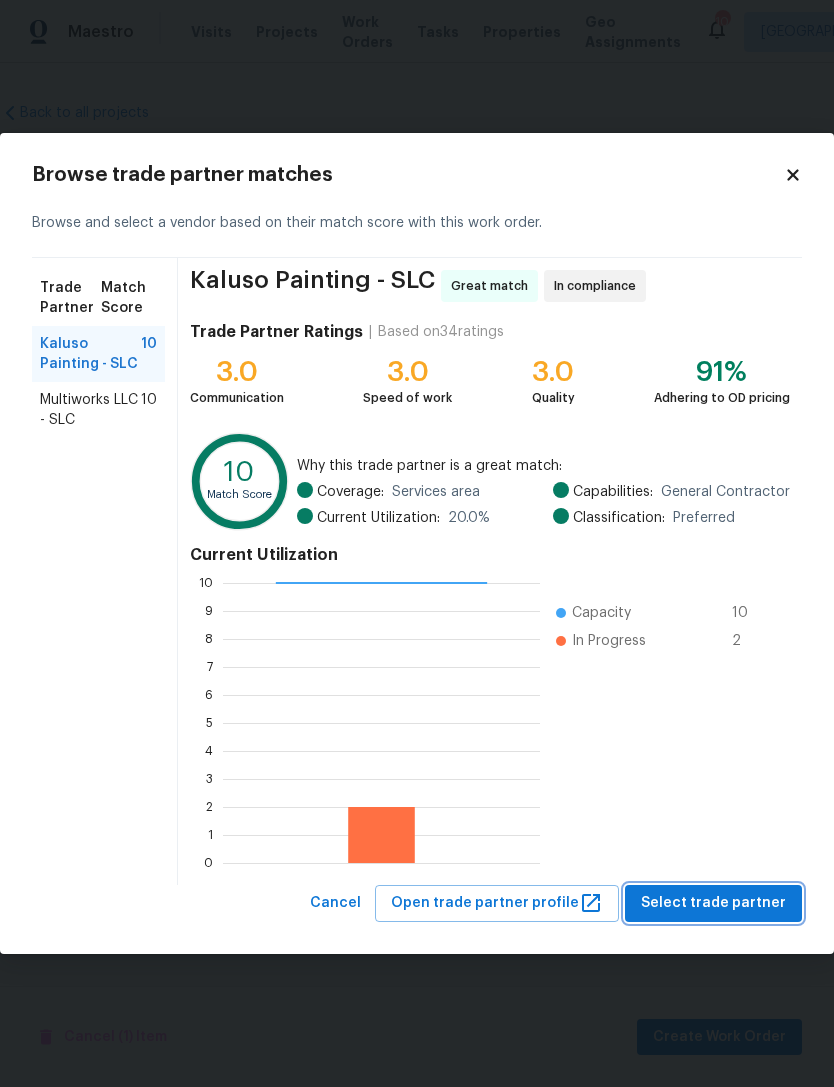 click on "Select trade partner" at bounding box center (713, 903) 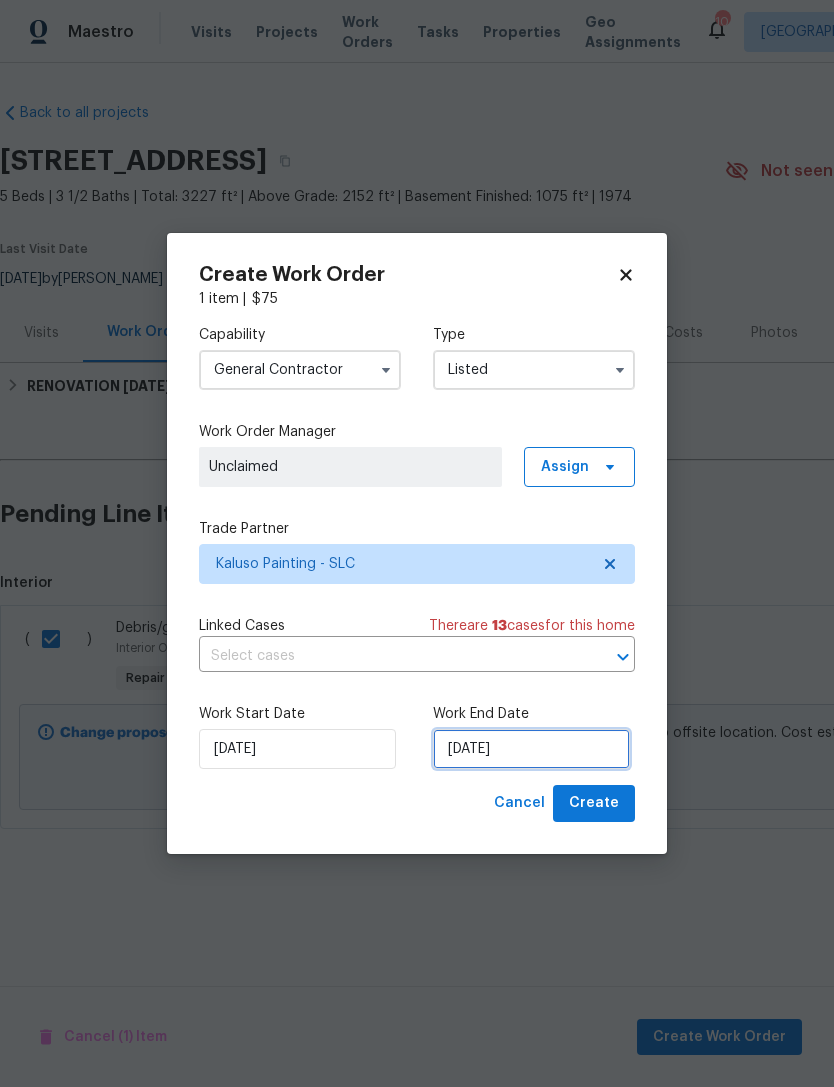 click on "[DATE]" at bounding box center [531, 749] 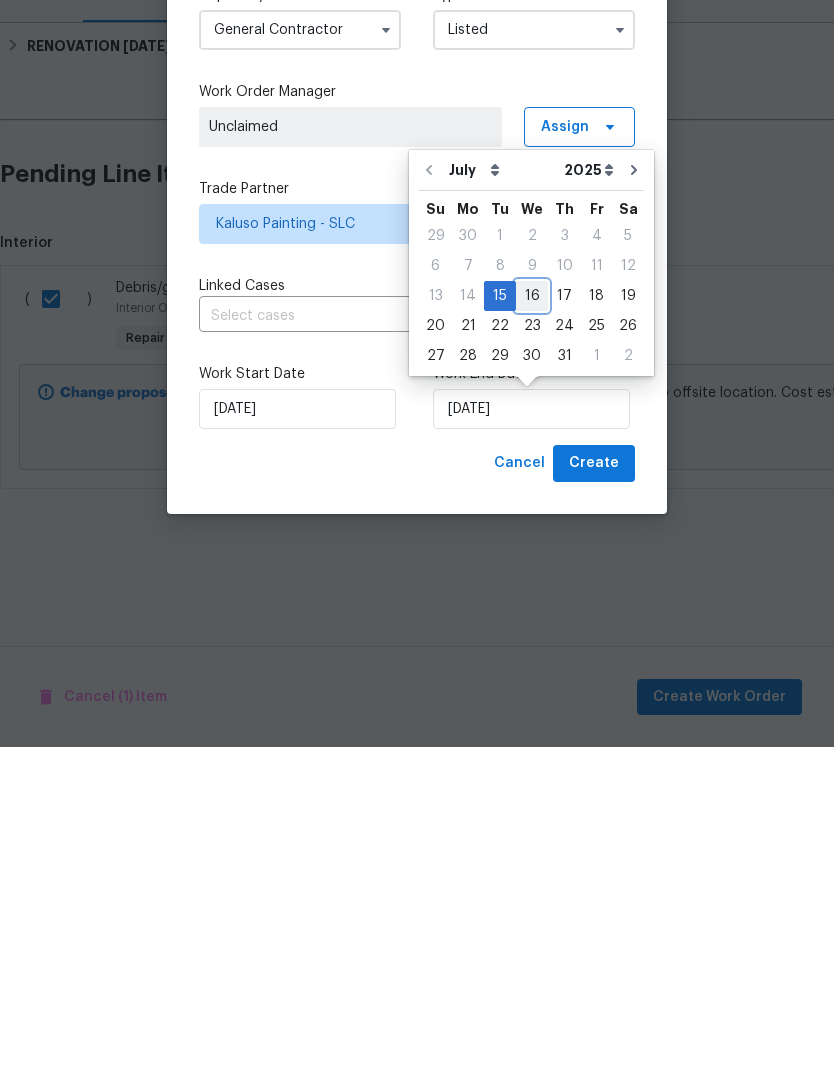 click on "16" at bounding box center (532, 636) 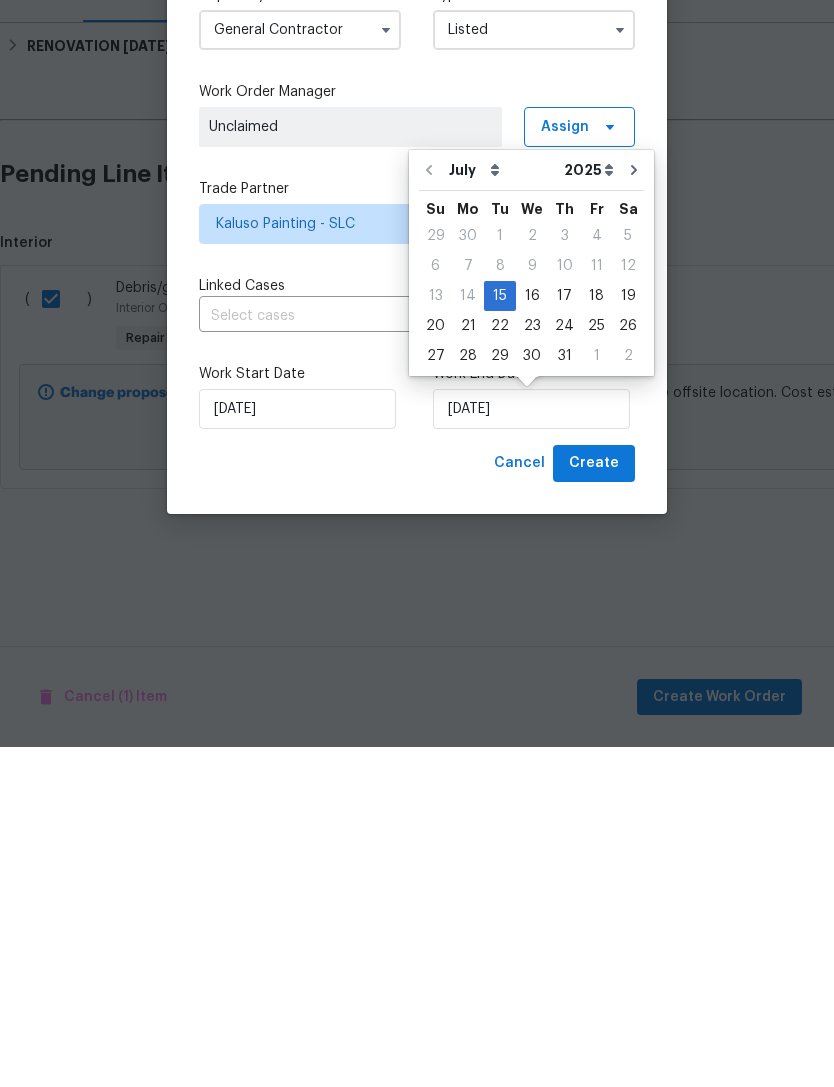 type on "[DATE]" 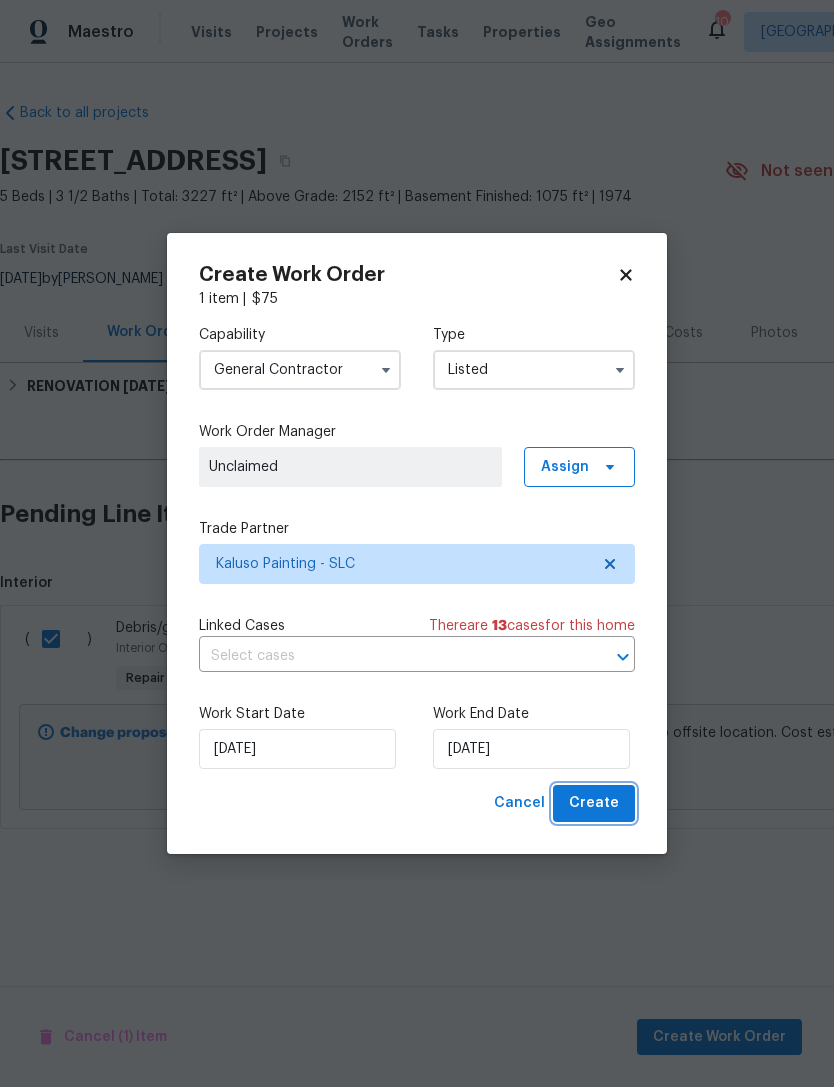 click on "Create" at bounding box center (594, 803) 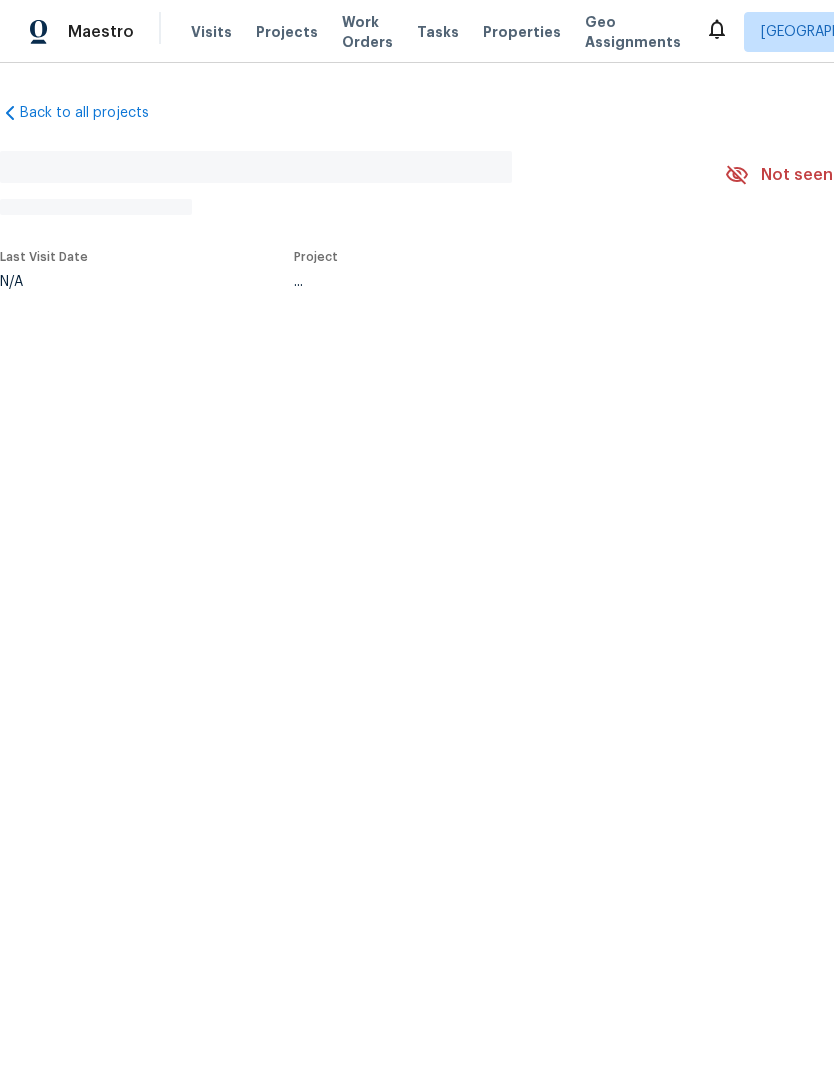 scroll, scrollTop: 0, scrollLeft: 0, axis: both 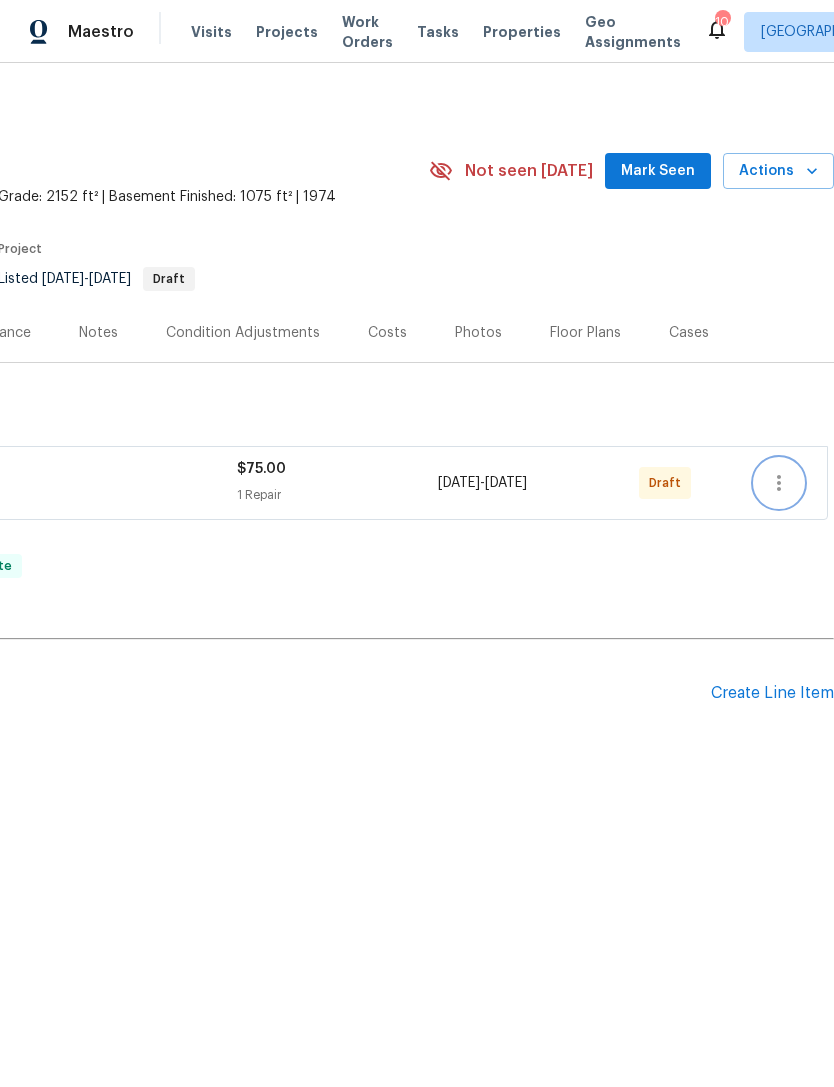click 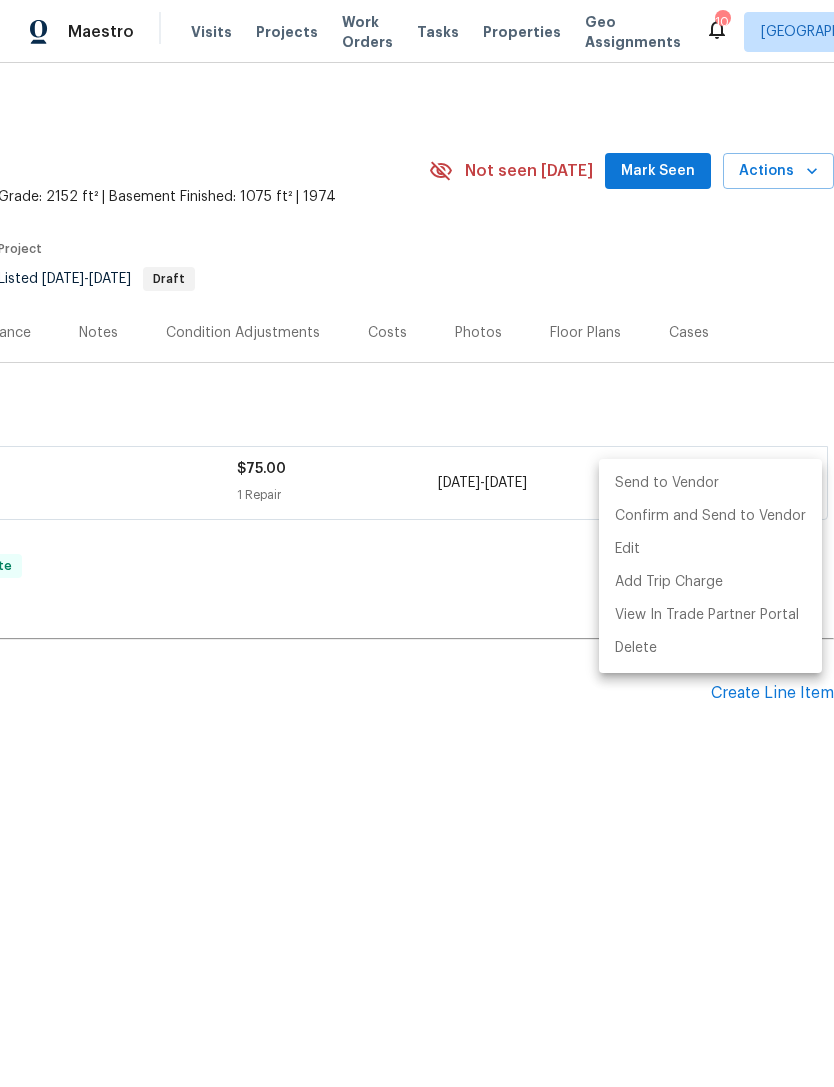 click on "Send to Vendor" at bounding box center (710, 483) 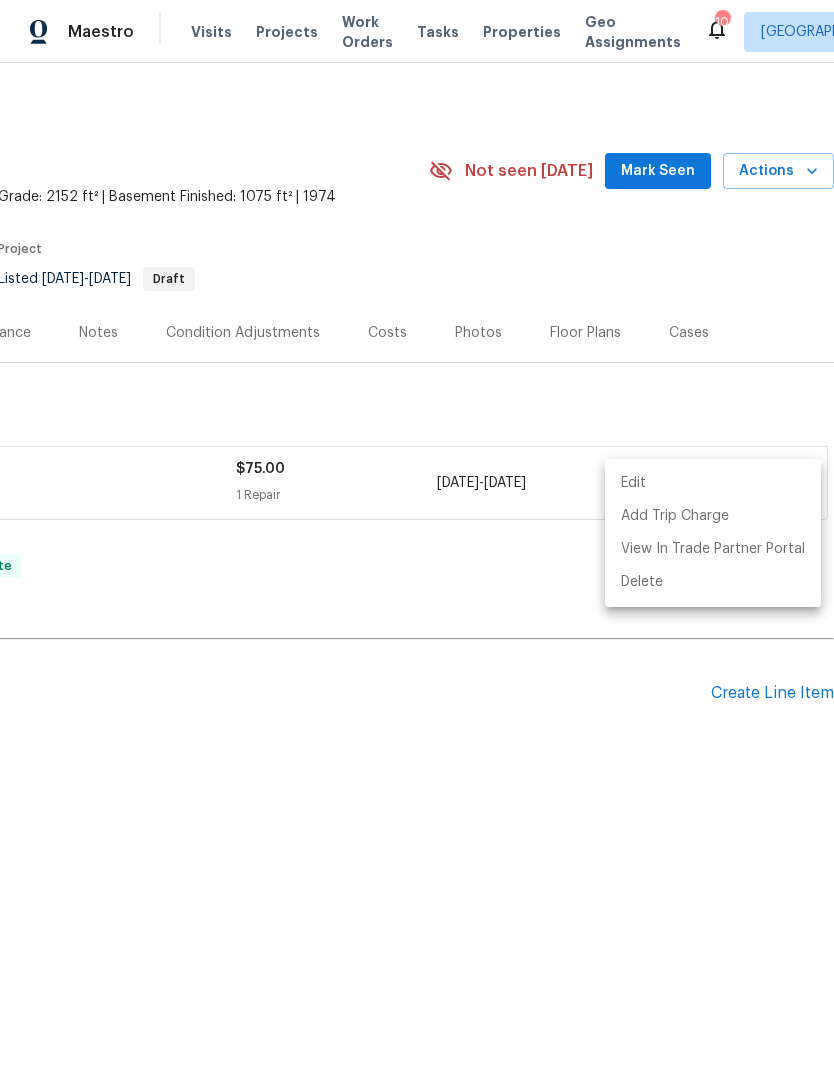click at bounding box center [417, 543] 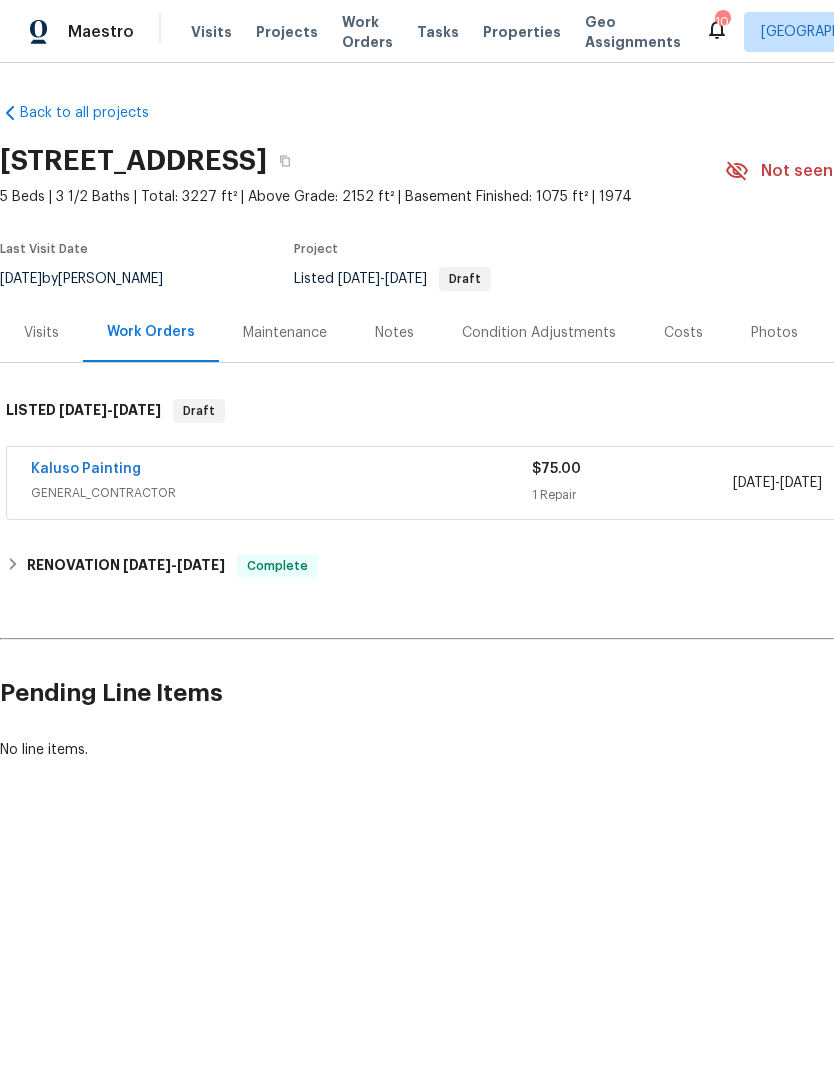 scroll, scrollTop: 0, scrollLeft: 0, axis: both 